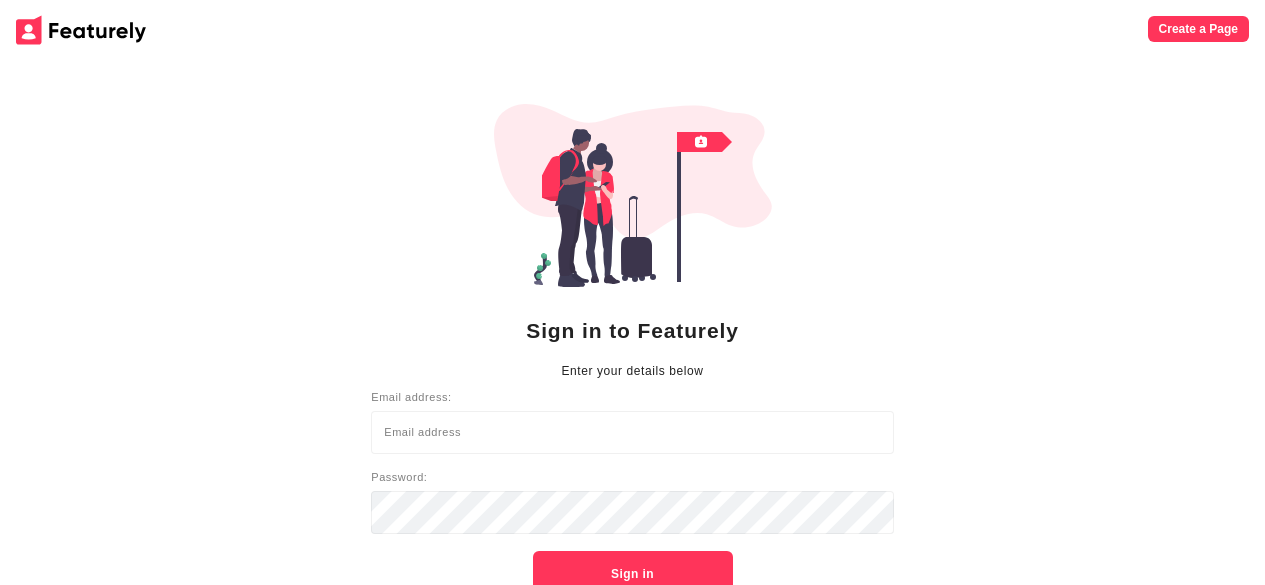 scroll, scrollTop: 0, scrollLeft: 0, axis: both 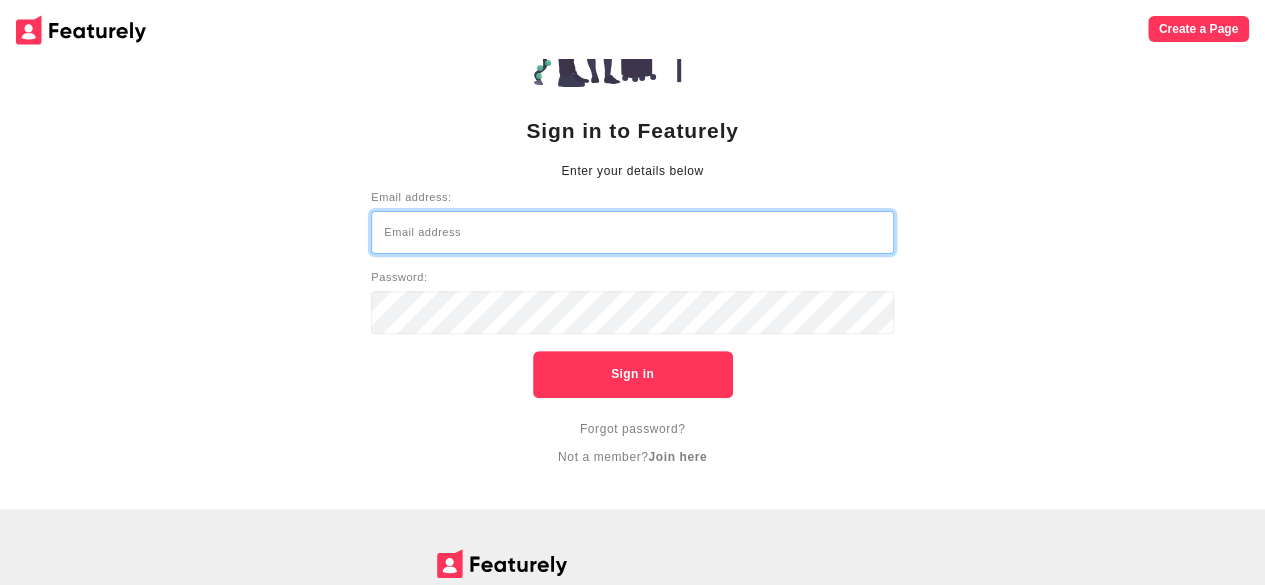 click at bounding box center [632, 232] 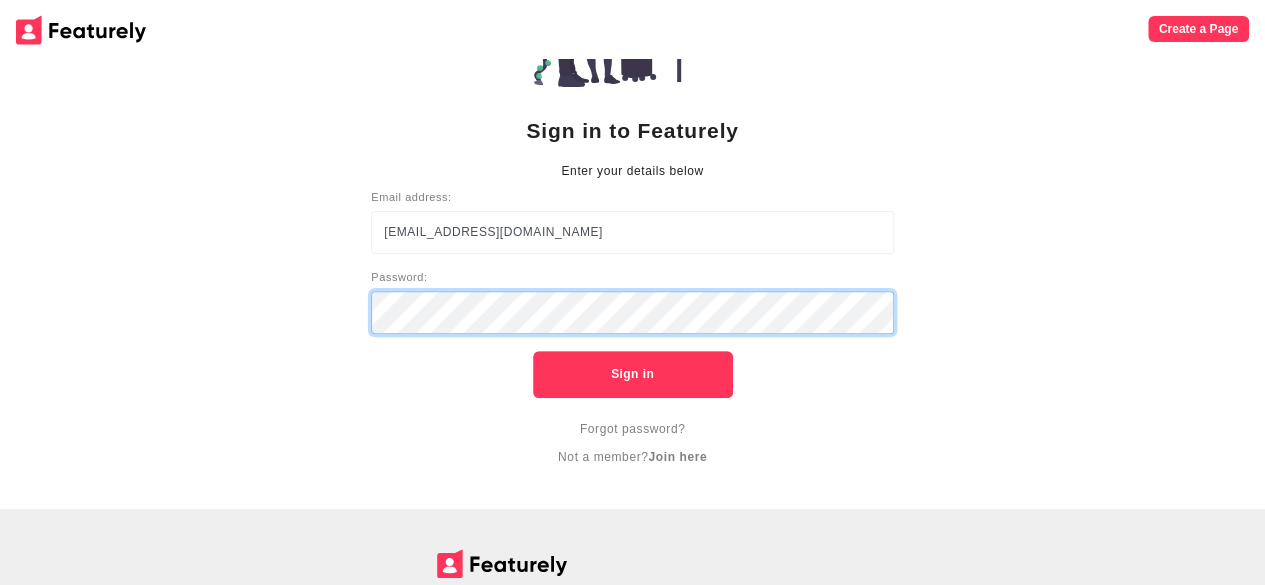 click on "Sign in" at bounding box center [633, 374] 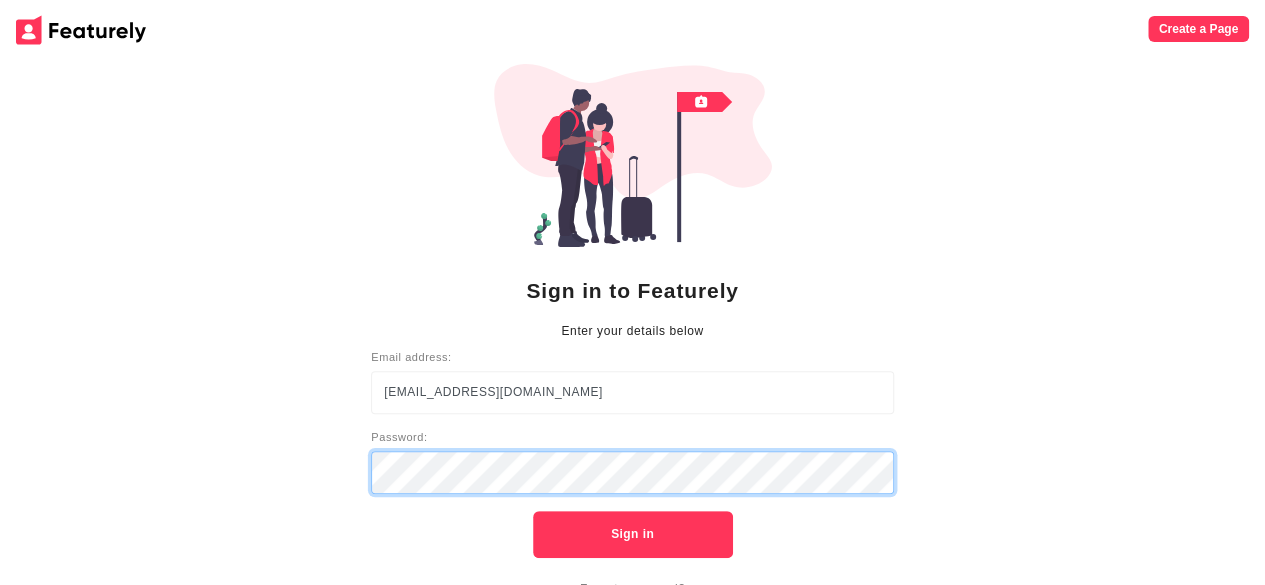 scroll, scrollTop: 200, scrollLeft: 0, axis: vertical 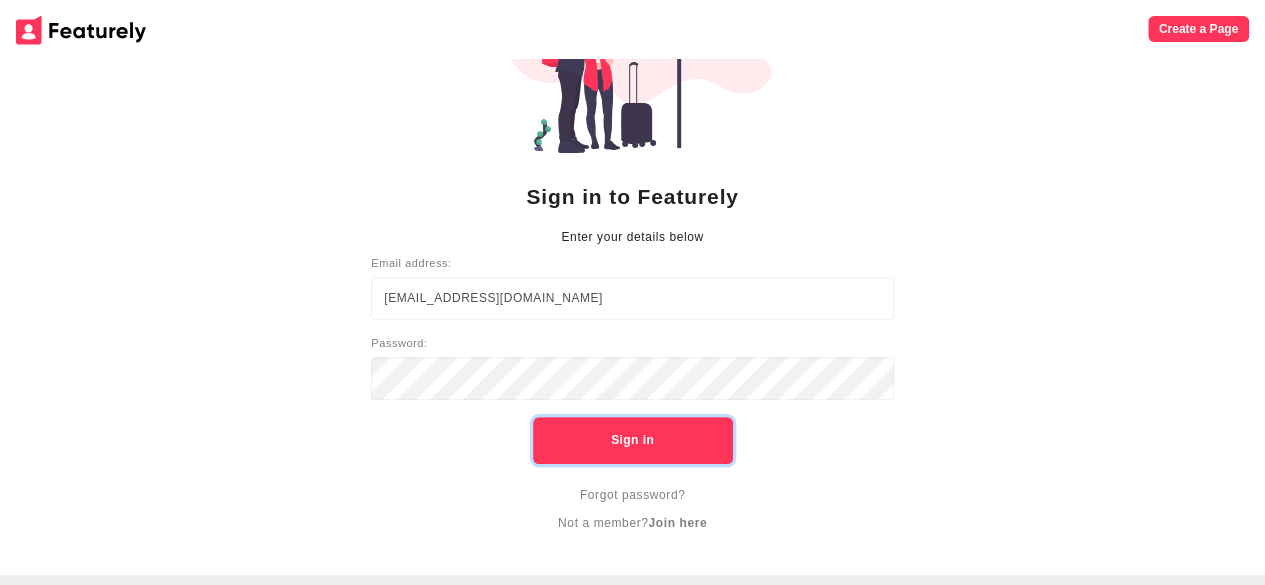click on "Sign in" at bounding box center (633, 440) 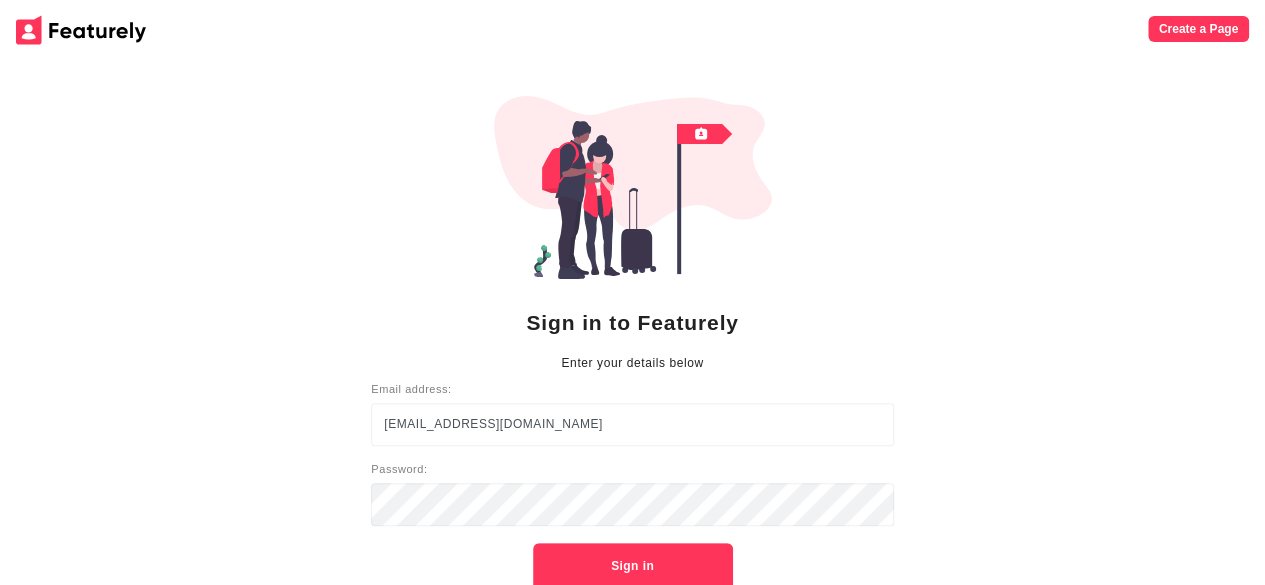 scroll, scrollTop: 0, scrollLeft: 0, axis: both 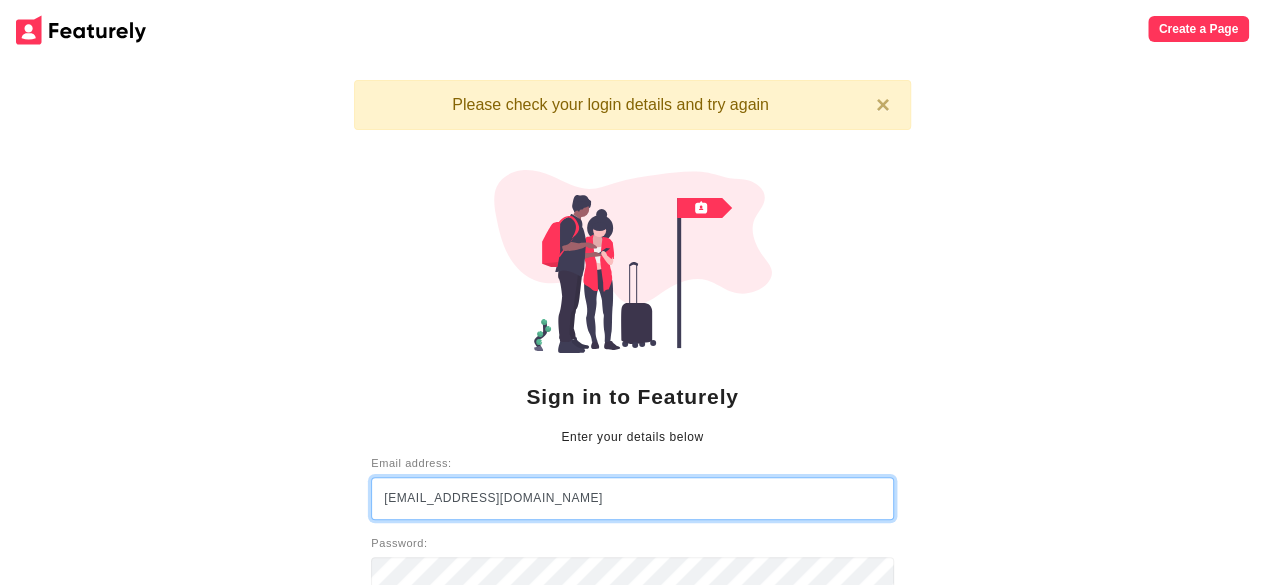 drag, startPoint x: 450, startPoint y: 499, endPoint x: 429, endPoint y: 541, distance: 46.957428 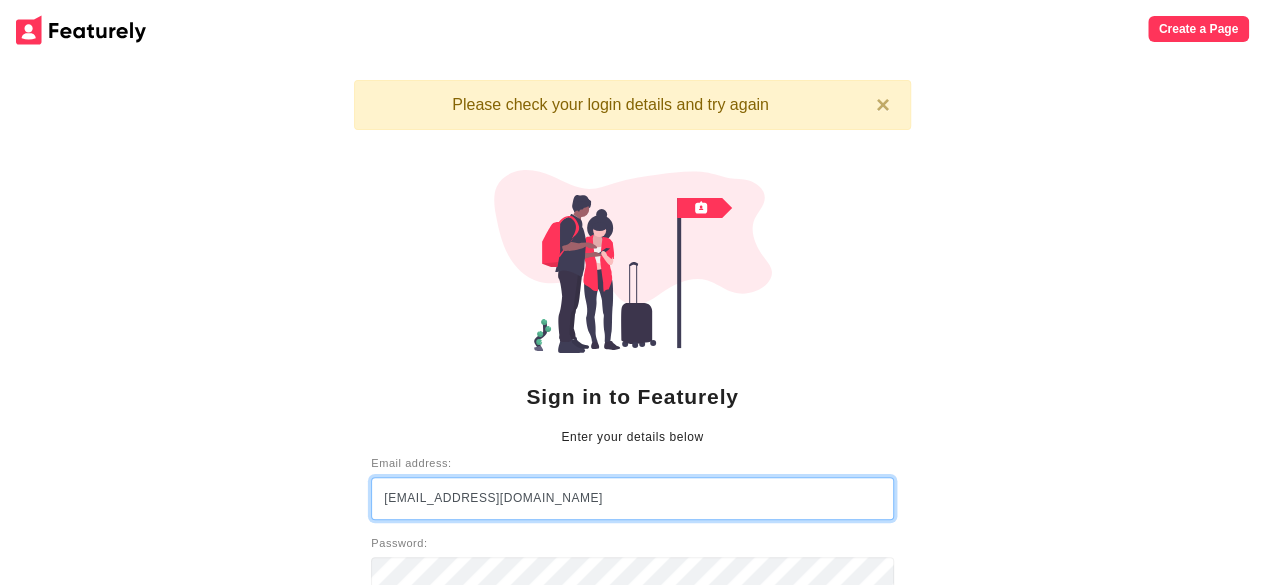 type on "[EMAIL_ADDRESS][DOMAIN_NAME]" 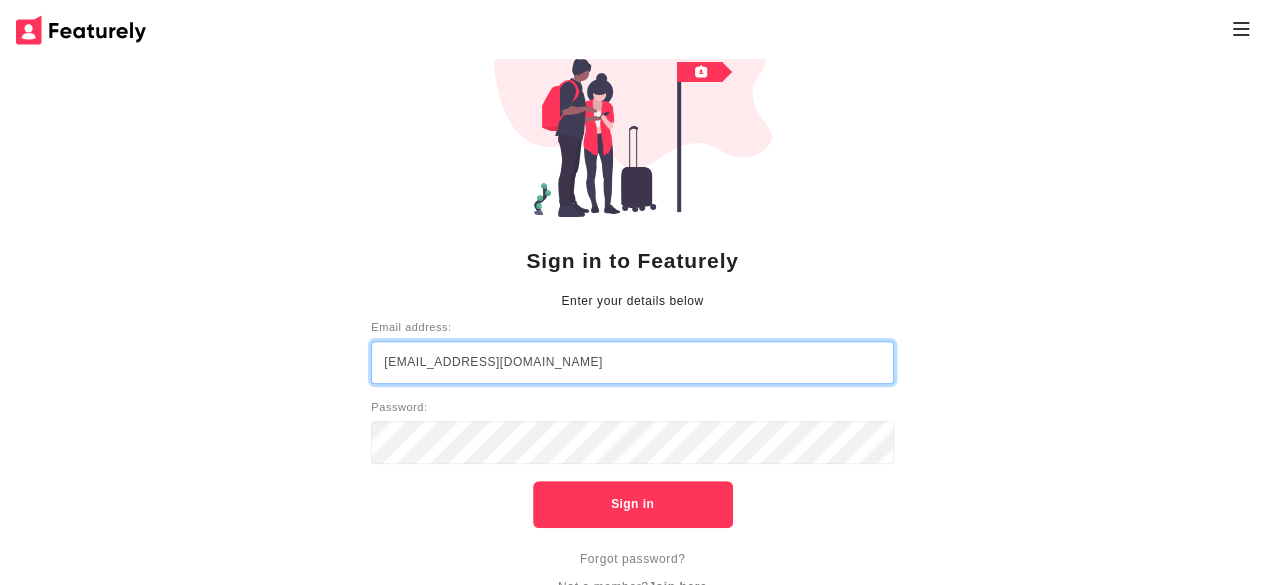 scroll, scrollTop: 198, scrollLeft: 0, axis: vertical 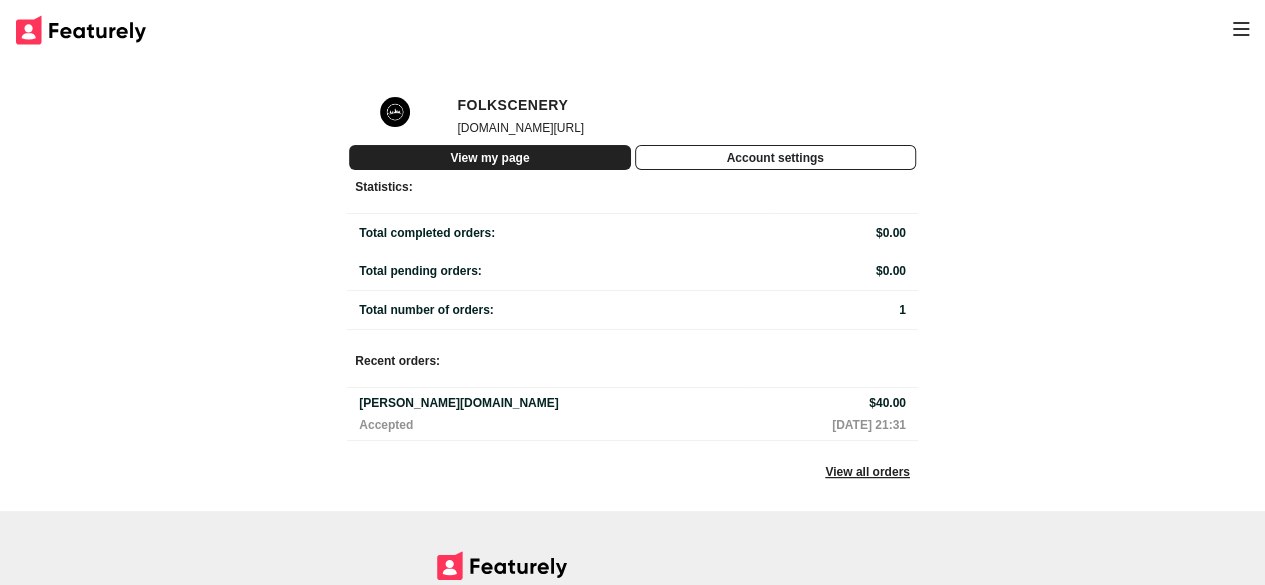 click on "View all orders" 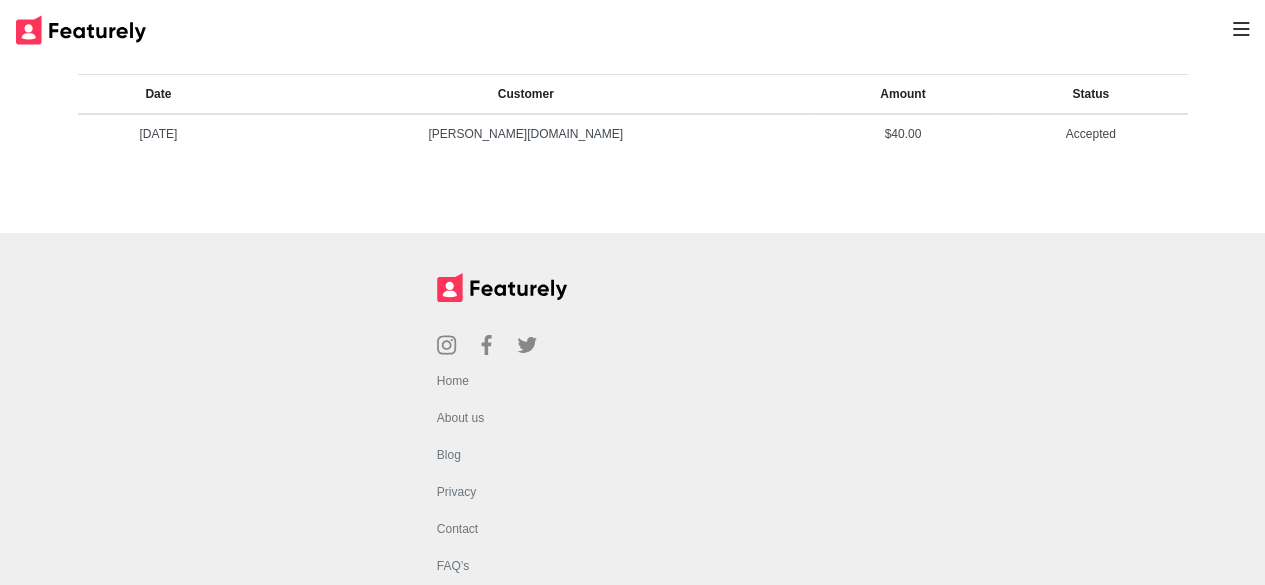 scroll, scrollTop: 0, scrollLeft: 0, axis: both 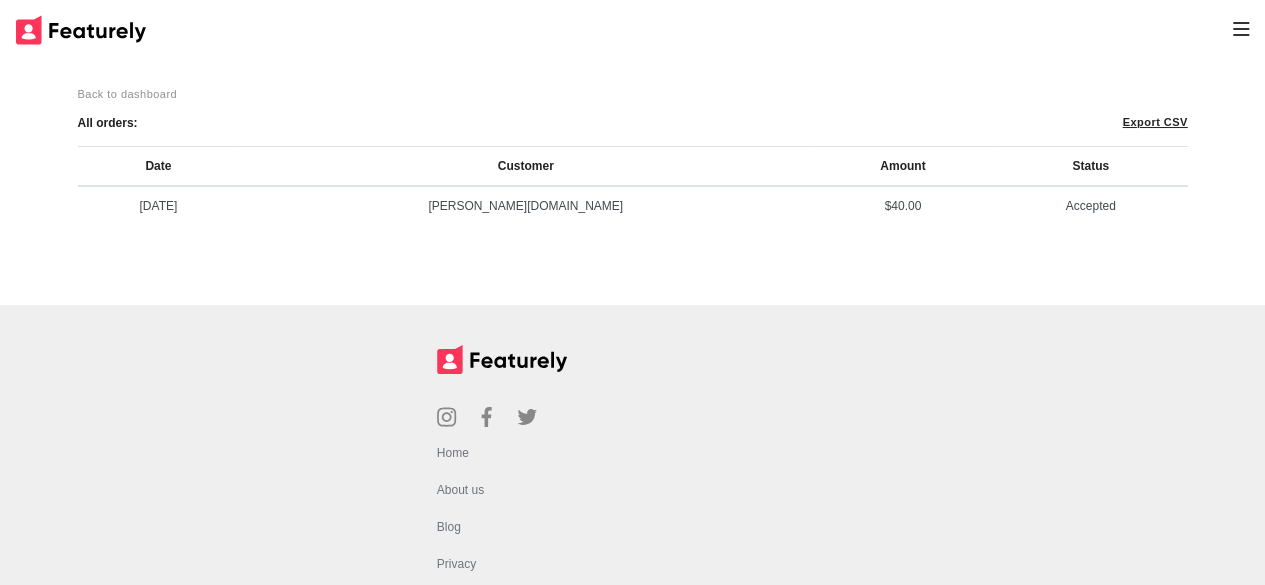 click on "Back to dashboard" 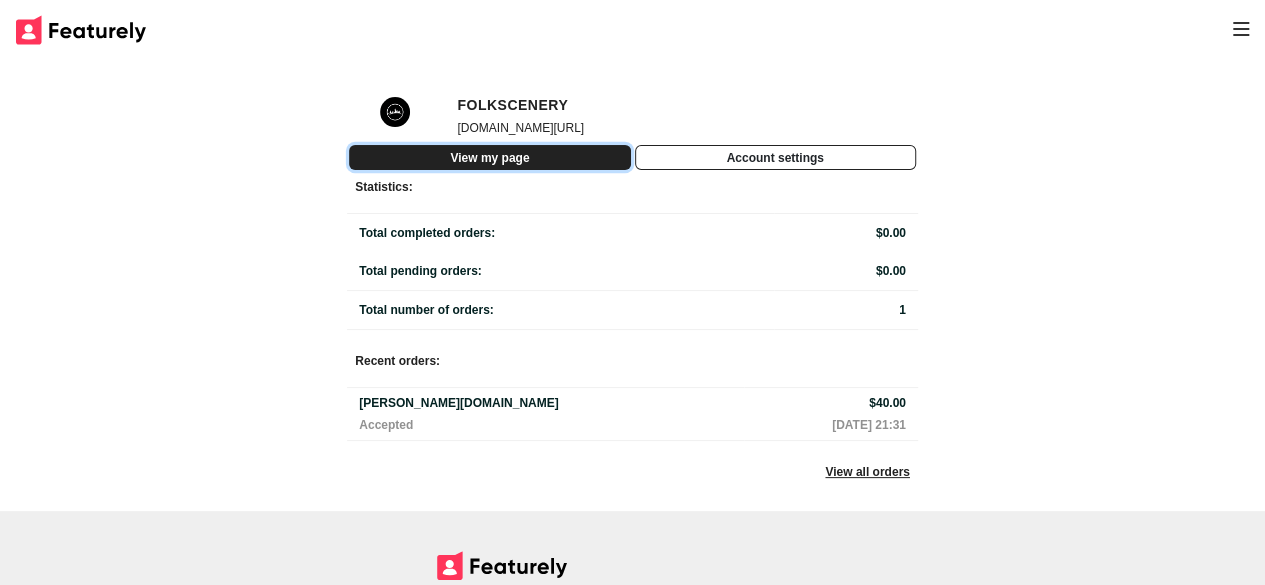type 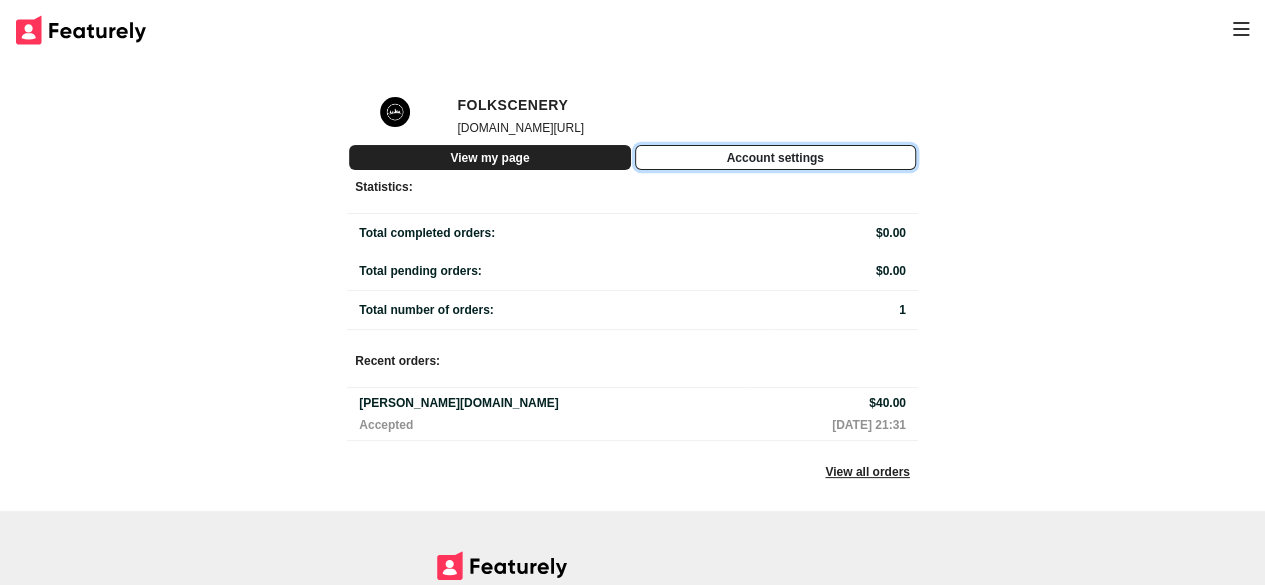 type 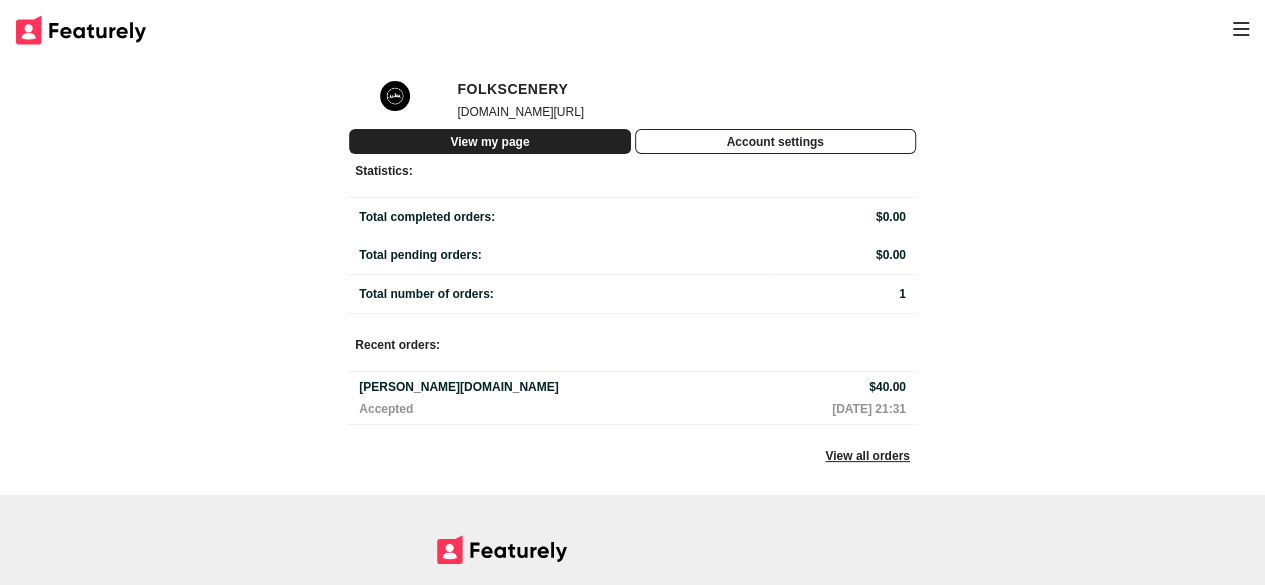 scroll, scrollTop: 352, scrollLeft: 0, axis: vertical 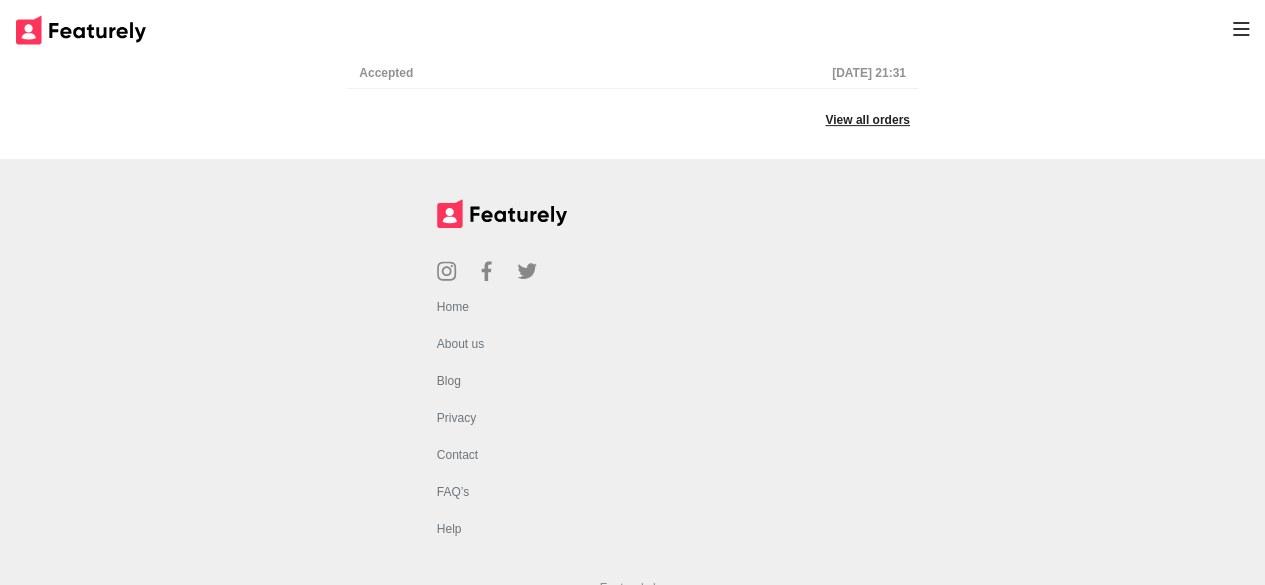 click at bounding box center [81, 30] 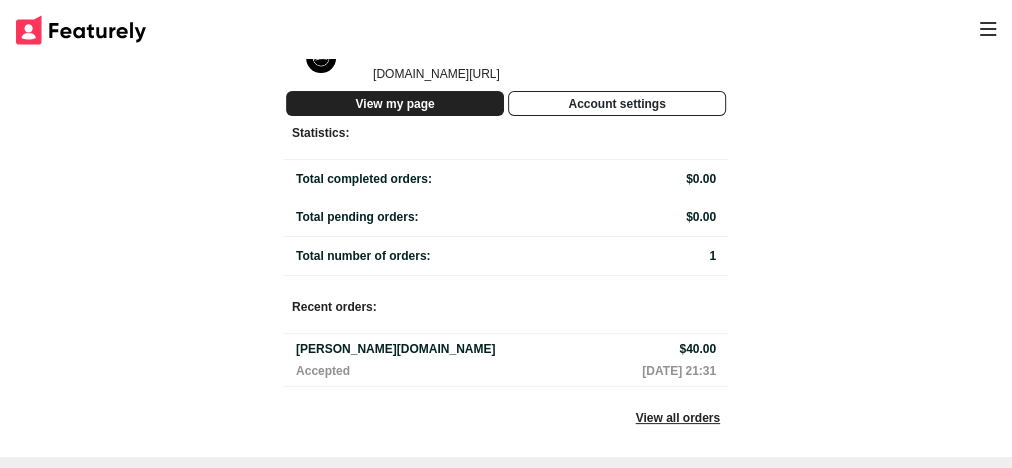scroll, scrollTop: 80, scrollLeft: 0, axis: vertical 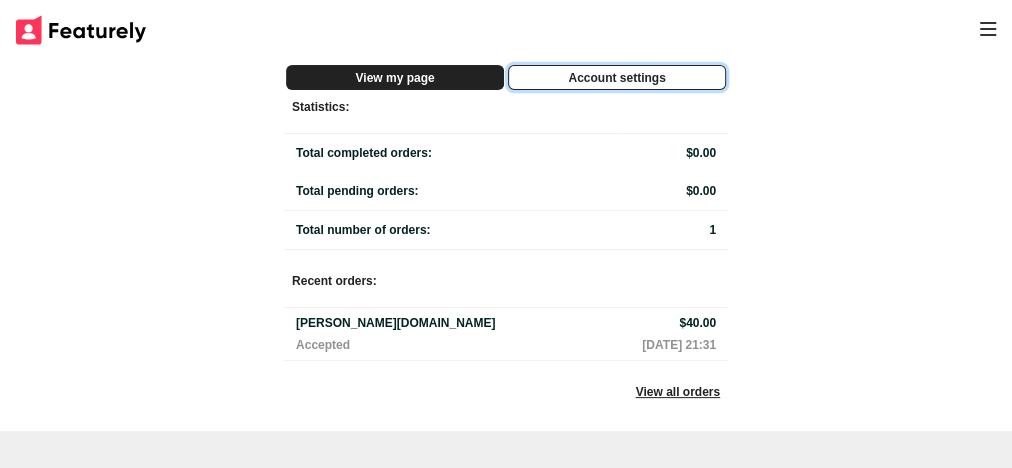 click on "Account settings" 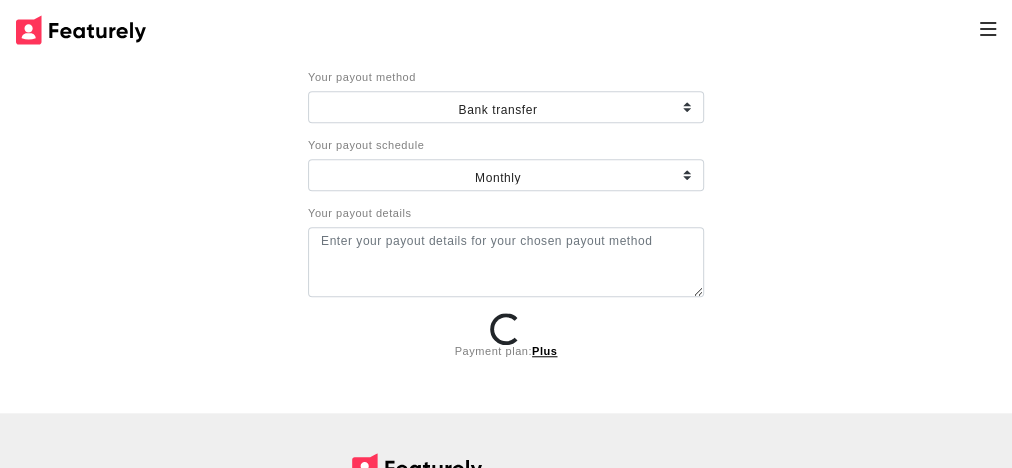 type on "FOLKSCENERY" 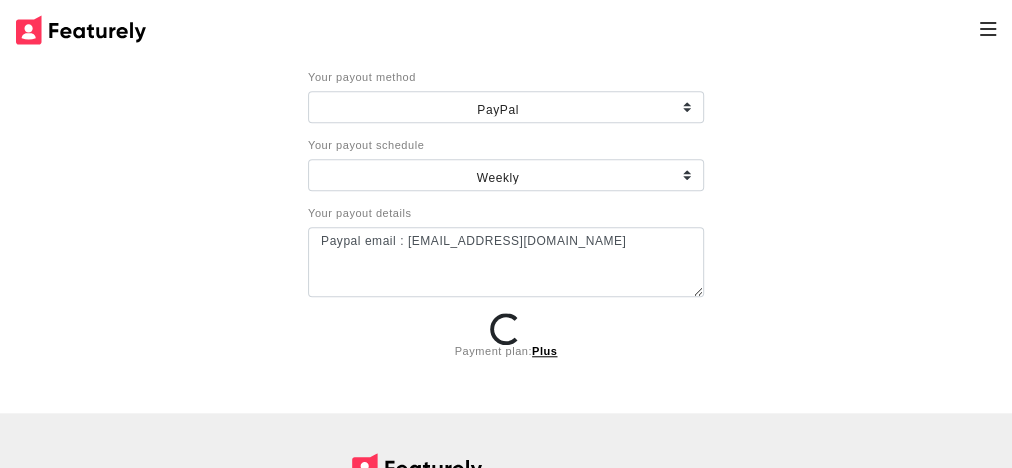 scroll, scrollTop: 748, scrollLeft: 0, axis: vertical 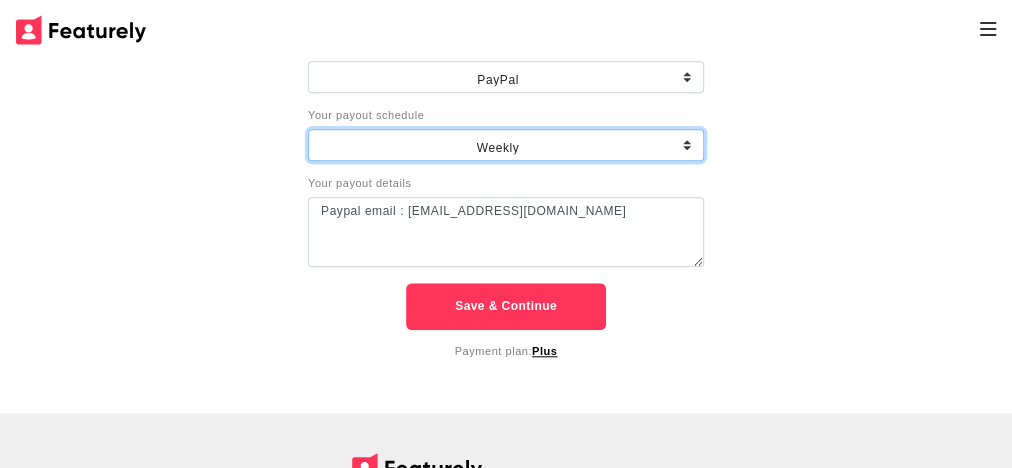 click on "Monthly  Weekly" at bounding box center (506, 145) 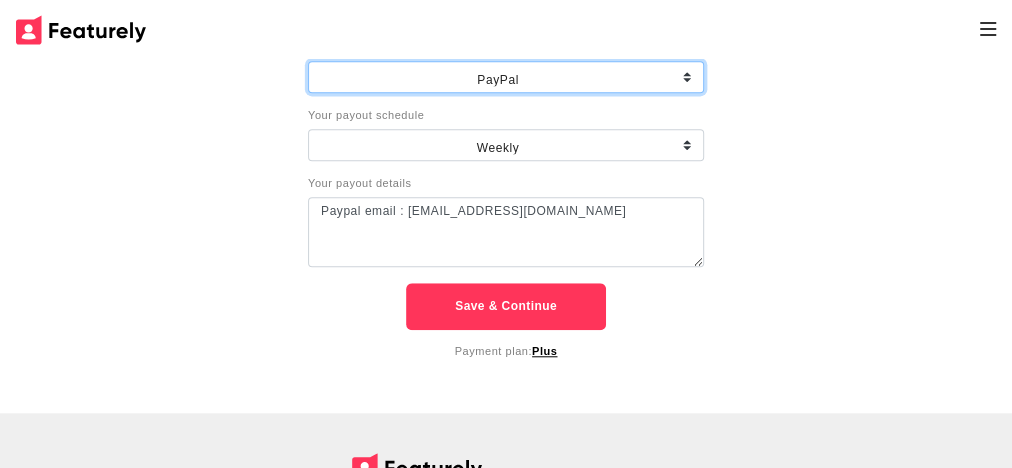 click on "Bank transfer  PayPal  CashApp  Stripe  TransferWise" at bounding box center [506, 77] 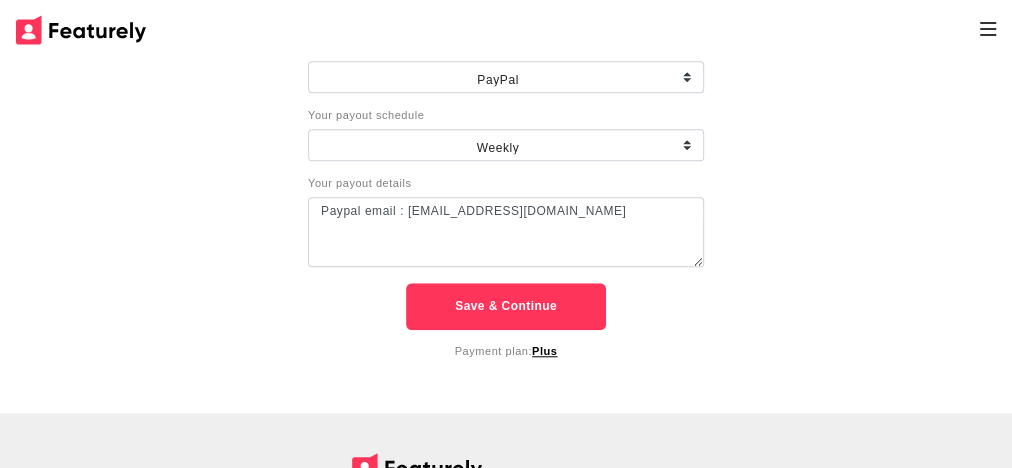 click on "Go back Account Settings Your details Your name FOLKSCENERY Email address: [EMAIL_ADDRESS][DOMAIN_NAME] Username [DOMAIN_NAME][URL] folkscenery Reset Password Request/order settings Country of residence   [GEOGRAPHIC_DATA]  [DEMOGRAPHIC_DATA]  [DEMOGRAPHIC_DATA]  [GEOGRAPHIC_DATA]  [US_STATE]  [GEOGRAPHIC_DATA]  [GEOGRAPHIC_DATA]  [GEOGRAPHIC_DATA]  [GEOGRAPHIC_DATA]  [GEOGRAPHIC_DATA]  [GEOGRAPHIC_DATA]  [GEOGRAPHIC_DATA]  [GEOGRAPHIC_DATA]  [GEOGRAPHIC_DATA]  [GEOGRAPHIC_DATA]  [GEOGRAPHIC_DATA]  [GEOGRAPHIC_DATA]  [GEOGRAPHIC_DATA]  [GEOGRAPHIC_DATA]  [GEOGRAPHIC_DATA]  [GEOGRAPHIC_DATA]  [GEOGRAPHIC_DATA]  [GEOGRAPHIC_DATA]  [GEOGRAPHIC_DATA]  [GEOGRAPHIC_DATA]  [GEOGRAPHIC_DATA]  [GEOGRAPHIC_DATA]  [GEOGRAPHIC_DATA]  [GEOGRAPHIC_DATA]  [GEOGRAPHIC_DATA]  [GEOGRAPHIC_DATA]  [GEOGRAPHIC_DATA]  [GEOGRAPHIC_DATA] [GEOGRAPHIC_DATA]  [GEOGRAPHIC_DATA]  [GEOGRAPHIC_DATA]  [GEOGRAPHIC_DATA]  [GEOGRAPHIC_DATA]  [GEOGRAPHIC_DATA]  [GEOGRAPHIC_DATA]  [GEOGRAPHIC_DATA]  [GEOGRAPHIC_DATA]  [GEOGRAPHIC_DATA]  [GEOGRAPHIC_DATA]  [GEOGRAPHIC_DATA]  [GEOGRAPHIC_DATA]  [GEOGRAPHIC_DATA]  [GEOGRAPHIC_DATA]  [GEOGRAPHIC_DATA]  [GEOGRAPHIC_DATA]  [GEOGRAPHIC_DATA]  [GEOGRAPHIC_DATA], [GEOGRAPHIC_DATA]  [GEOGRAPHIC_DATA]  [GEOGRAPHIC_DATA]  [GEOGRAPHIC_DATA]  [GEOGRAPHIC_DATA]  [GEOGRAPHIC_DATA]  [GEOGRAPHIC_DATA]  [GEOGRAPHIC_DATA]  [GEOGRAPHIC_DATA]  [GEOGRAPHIC_DATA]  [GEOGRAPHIC_DATA]  [GEOGRAPHIC_DATA]  [GEOGRAPHIC_DATA]  [GEOGRAPHIC_DATA]  [GEOGRAPHIC_DATA]  [GEOGRAPHIC_DATA]" 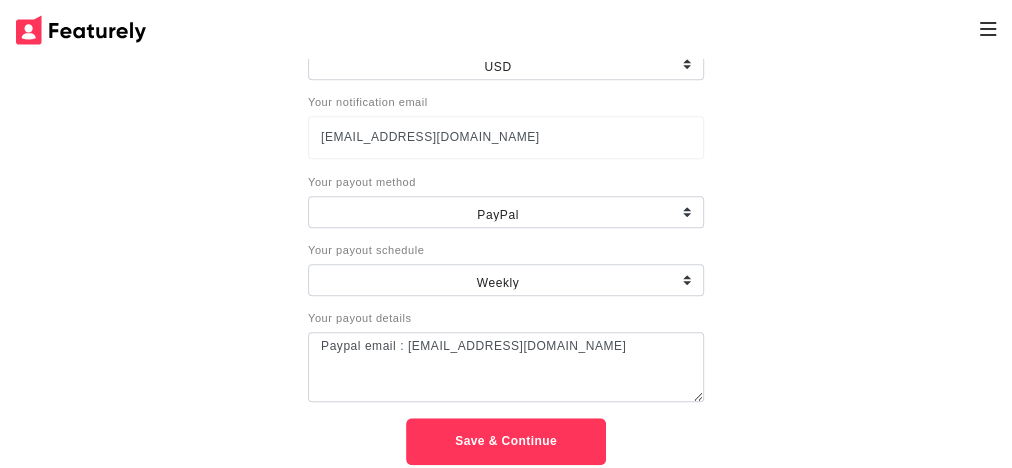 scroll, scrollTop: 508, scrollLeft: 0, axis: vertical 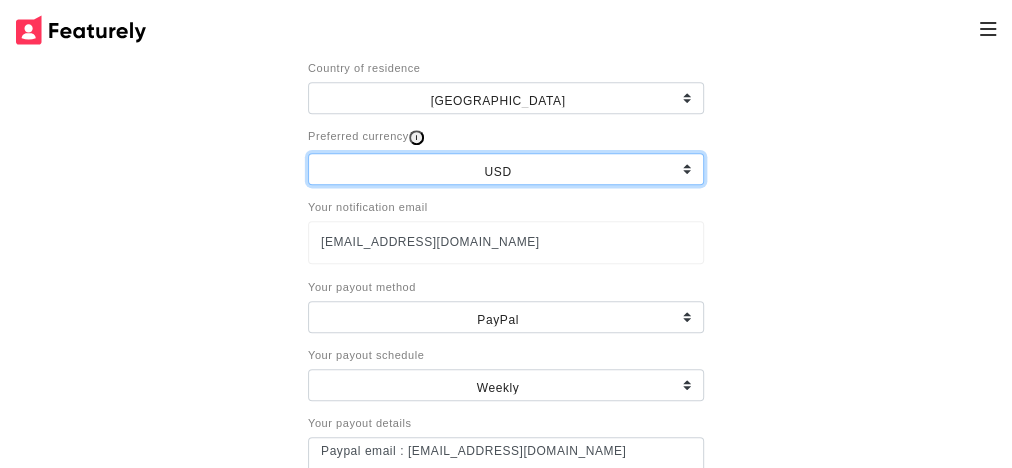 click on "USD" at bounding box center [506, 169] 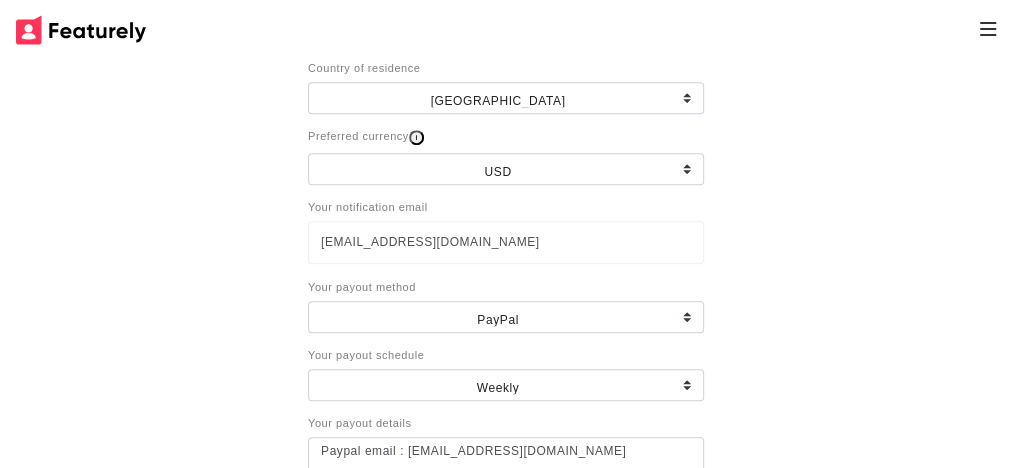 click on "Go back Account Settings Your details Your name FOLKSCENERY Email address: [EMAIL_ADDRESS][DOMAIN_NAME] Username [DOMAIN_NAME][URL] folkscenery Reset Password Request/order settings Country of residence   [GEOGRAPHIC_DATA]  [DEMOGRAPHIC_DATA]  [DEMOGRAPHIC_DATA]  [GEOGRAPHIC_DATA]  [US_STATE]  [GEOGRAPHIC_DATA]  [GEOGRAPHIC_DATA]  [GEOGRAPHIC_DATA]  [GEOGRAPHIC_DATA]  [GEOGRAPHIC_DATA]  [GEOGRAPHIC_DATA]  [GEOGRAPHIC_DATA]  [GEOGRAPHIC_DATA]  [GEOGRAPHIC_DATA]  [GEOGRAPHIC_DATA]  [GEOGRAPHIC_DATA]  [GEOGRAPHIC_DATA]  [GEOGRAPHIC_DATA]  [GEOGRAPHIC_DATA]  [GEOGRAPHIC_DATA]  [GEOGRAPHIC_DATA]  [GEOGRAPHIC_DATA]  [GEOGRAPHIC_DATA]  [GEOGRAPHIC_DATA]  [GEOGRAPHIC_DATA]  [GEOGRAPHIC_DATA]  [GEOGRAPHIC_DATA]  [GEOGRAPHIC_DATA]  [GEOGRAPHIC_DATA]  [GEOGRAPHIC_DATA]  [GEOGRAPHIC_DATA]  [GEOGRAPHIC_DATA]  [GEOGRAPHIC_DATA] [GEOGRAPHIC_DATA]  [GEOGRAPHIC_DATA]  [GEOGRAPHIC_DATA]  [GEOGRAPHIC_DATA]  [GEOGRAPHIC_DATA]  [GEOGRAPHIC_DATA]  [GEOGRAPHIC_DATA]  [GEOGRAPHIC_DATA]  [GEOGRAPHIC_DATA]  [GEOGRAPHIC_DATA]  [GEOGRAPHIC_DATA]  [GEOGRAPHIC_DATA]  [GEOGRAPHIC_DATA]  [GEOGRAPHIC_DATA]  [GEOGRAPHIC_DATA]  [GEOGRAPHIC_DATA]  [GEOGRAPHIC_DATA]  [GEOGRAPHIC_DATA]  [GEOGRAPHIC_DATA], [GEOGRAPHIC_DATA]  [GEOGRAPHIC_DATA]  [GEOGRAPHIC_DATA]  [GEOGRAPHIC_DATA]  [GEOGRAPHIC_DATA]  [GEOGRAPHIC_DATA]  [GEOGRAPHIC_DATA]  [GEOGRAPHIC_DATA]  [GEOGRAPHIC_DATA]  [GEOGRAPHIC_DATA]  [GEOGRAPHIC_DATA]  [GEOGRAPHIC_DATA]  [GEOGRAPHIC_DATA]  [GEOGRAPHIC_DATA]  [GEOGRAPHIC_DATA]  [GEOGRAPHIC_DATA]" 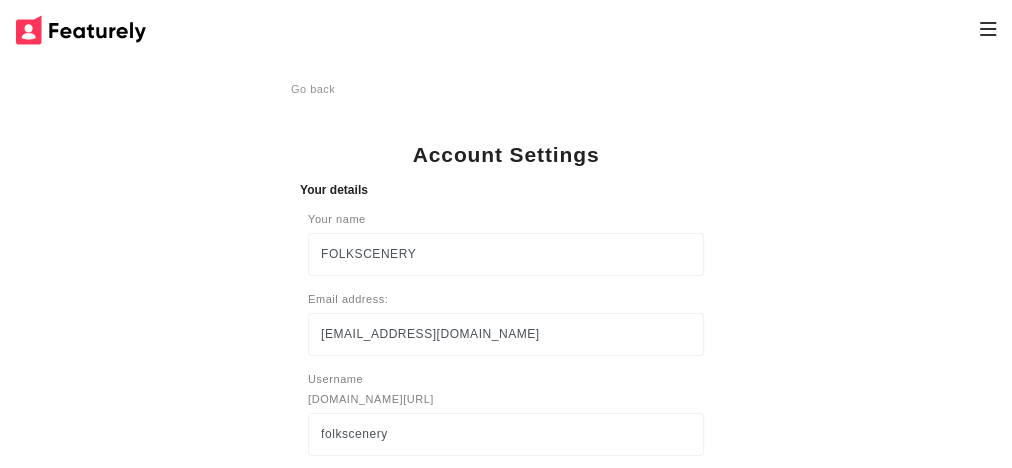 scroll, scrollTop: 0, scrollLeft: 0, axis: both 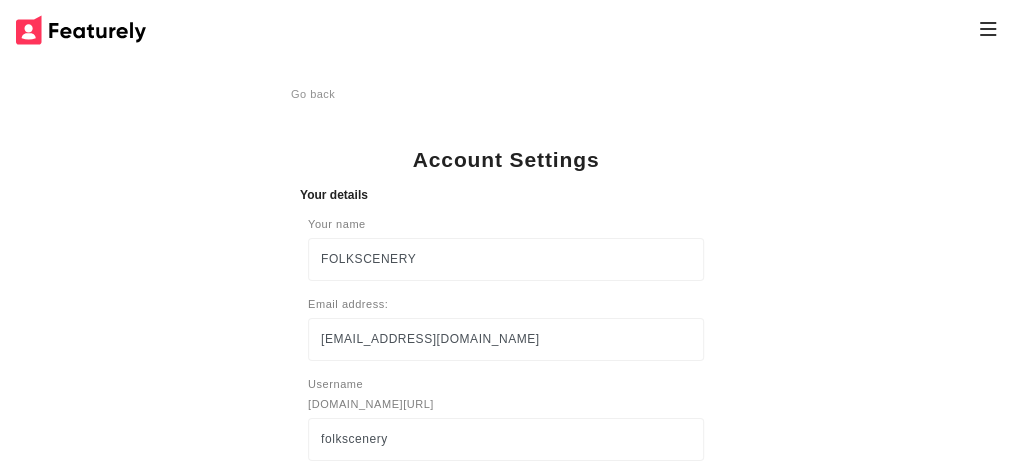 click at bounding box center [988, 29] 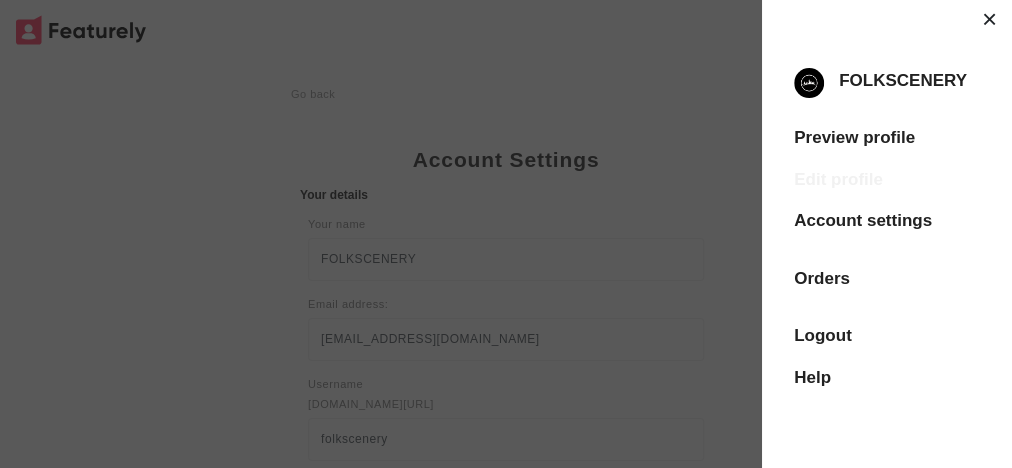 click on "Edit profile" at bounding box center (887, 180) 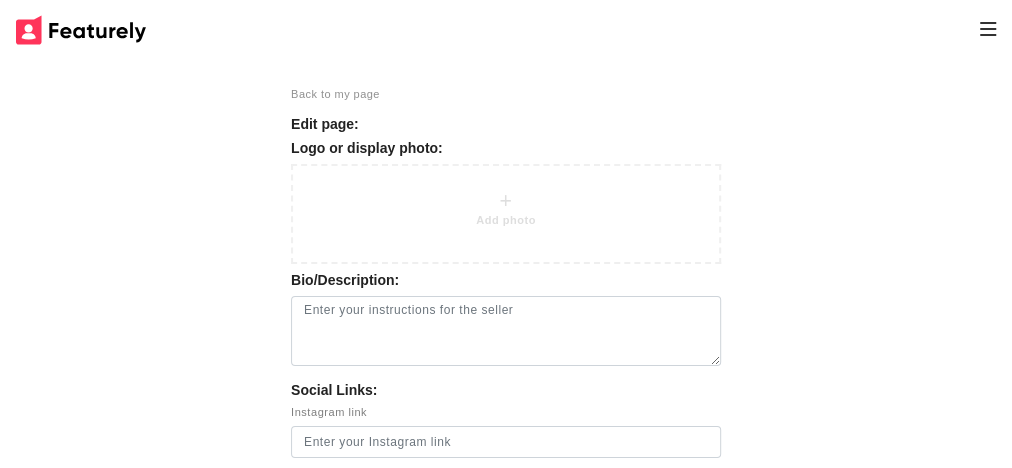 type on "Photography & Videography : We provide visual creators an instagram platform to showcase the best of their work. We will send you Email or DM after purchase. It normally takes 24 hours. The overall quality of the content has to be in line with  our page. Have a question or just want to say hi?
We'd love to hear from you. [EMAIL_ADDRESS][DOMAIN_NAME]" 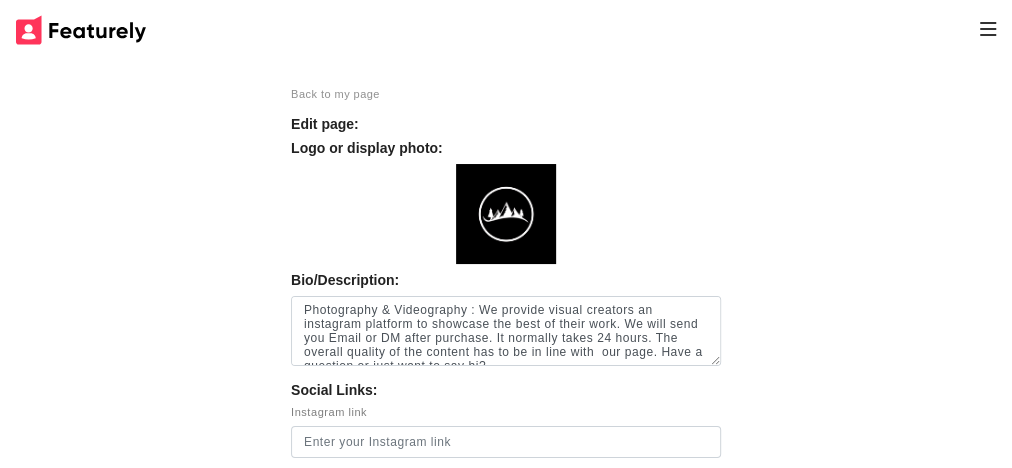 scroll, scrollTop: 32, scrollLeft: 0, axis: vertical 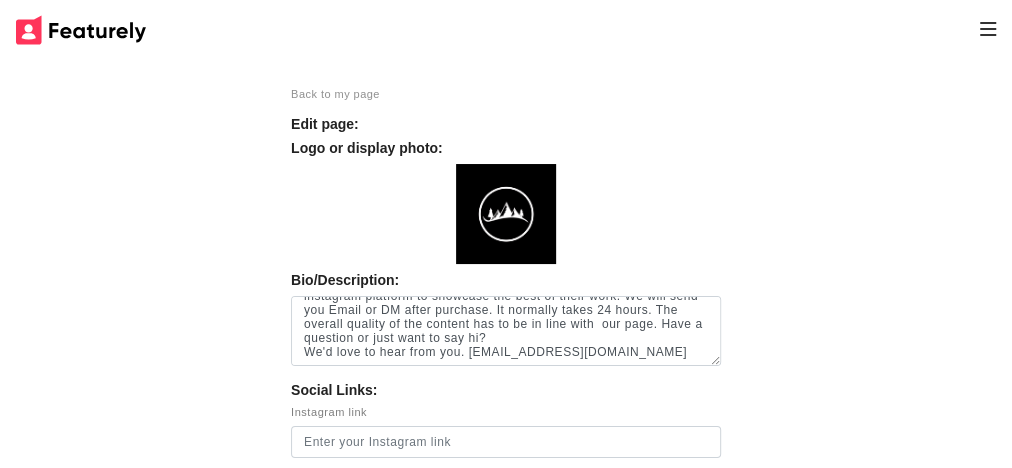 click on "Back to my page" 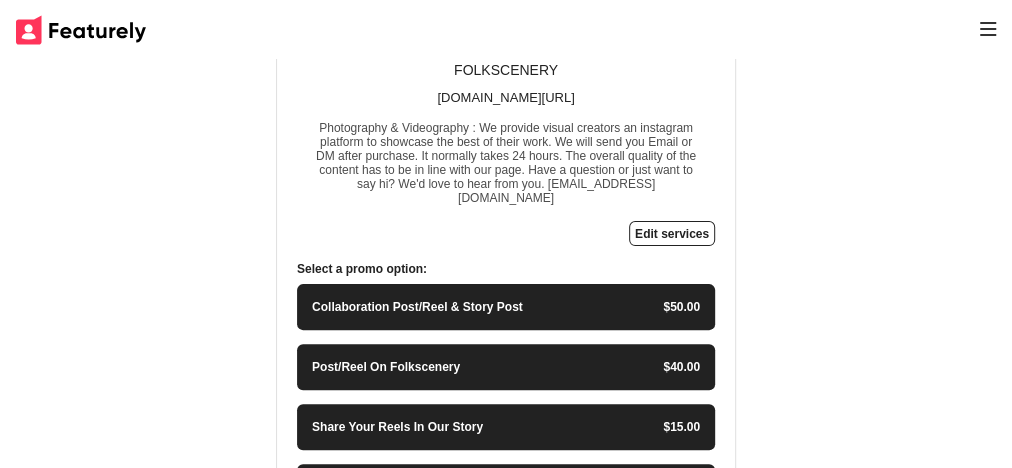 scroll, scrollTop: 240, scrollLeft: 0, axis: vertical 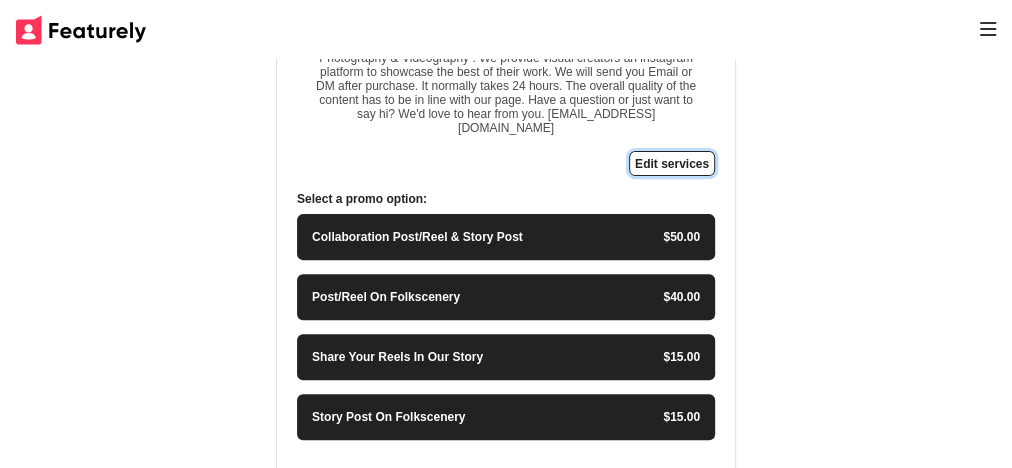 click on "Edit services" 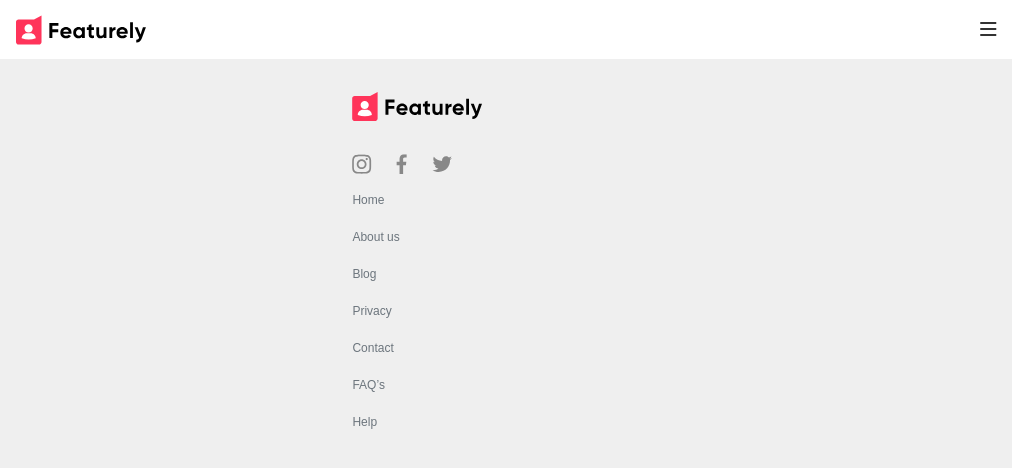 scroll, scrollTop: 0, scrollLeft: 0, axis: both 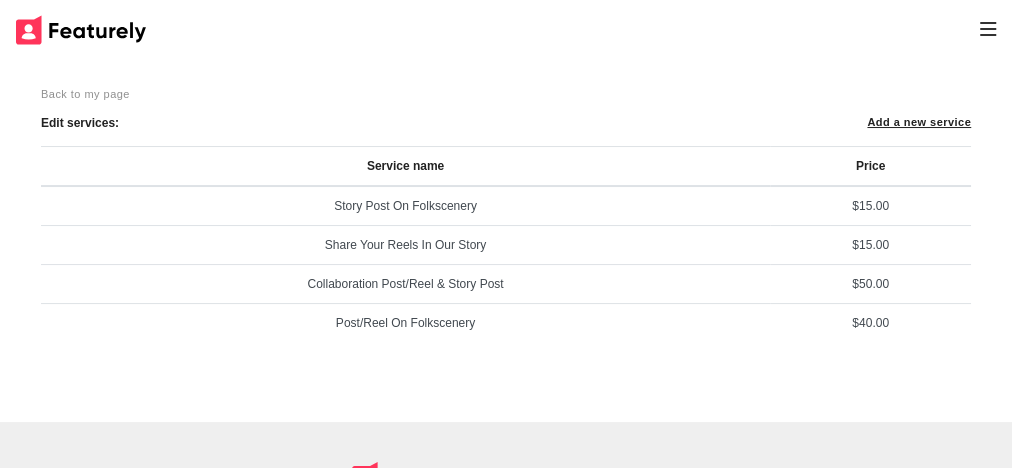 click on "$15.00" 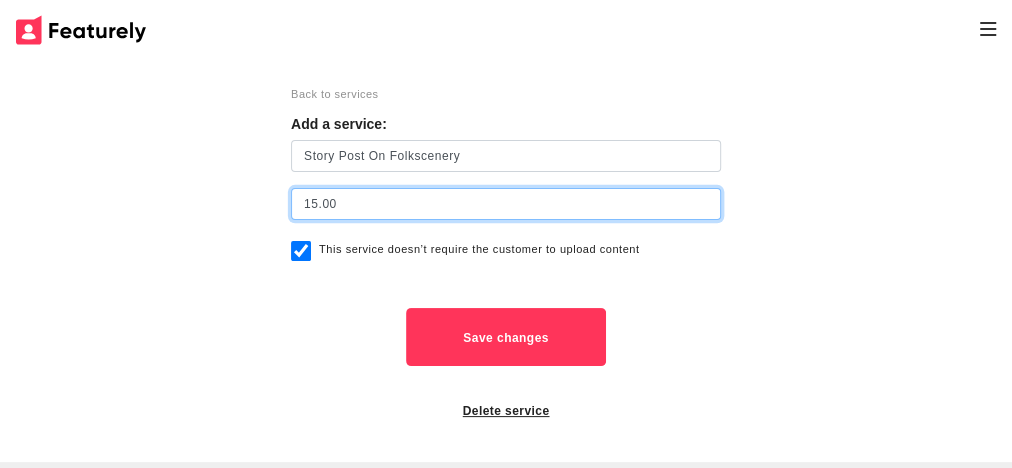 click on "15.00" at bounding box center [506, 204] 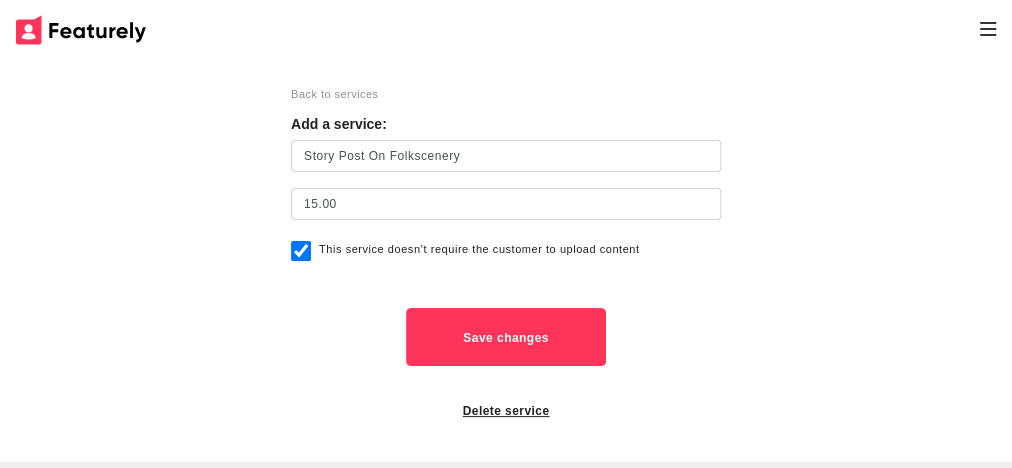 click on "Back to services" 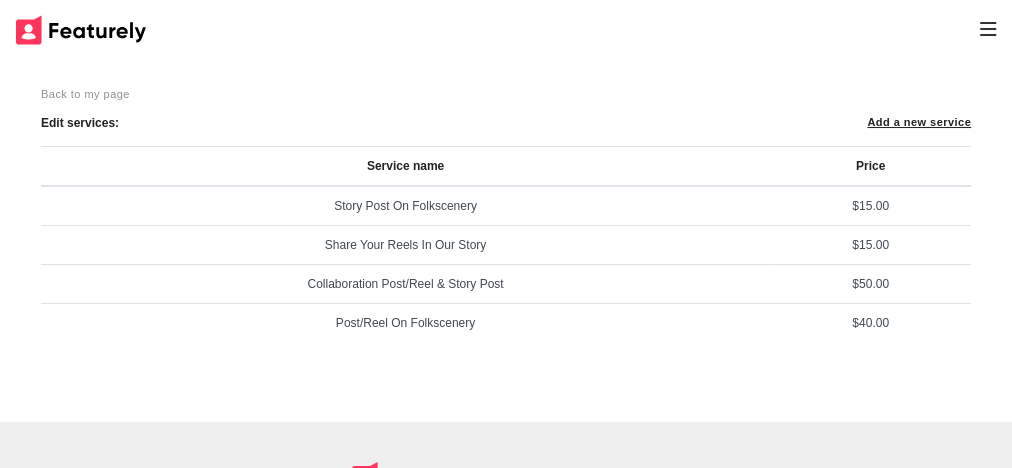 click on "$15.00" 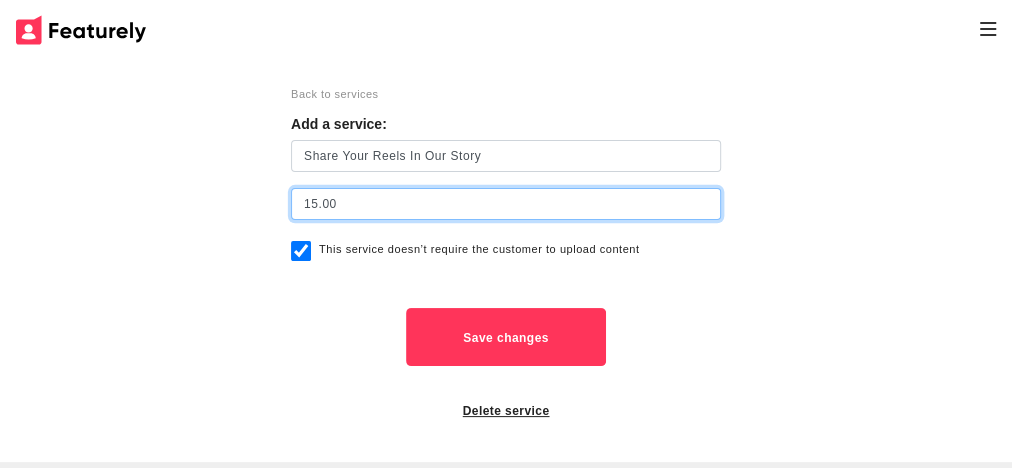 drag, startPoint x: 349, startPoint y: 217, endPoint x: 270, endPoint y: 229, distance: 79.9062 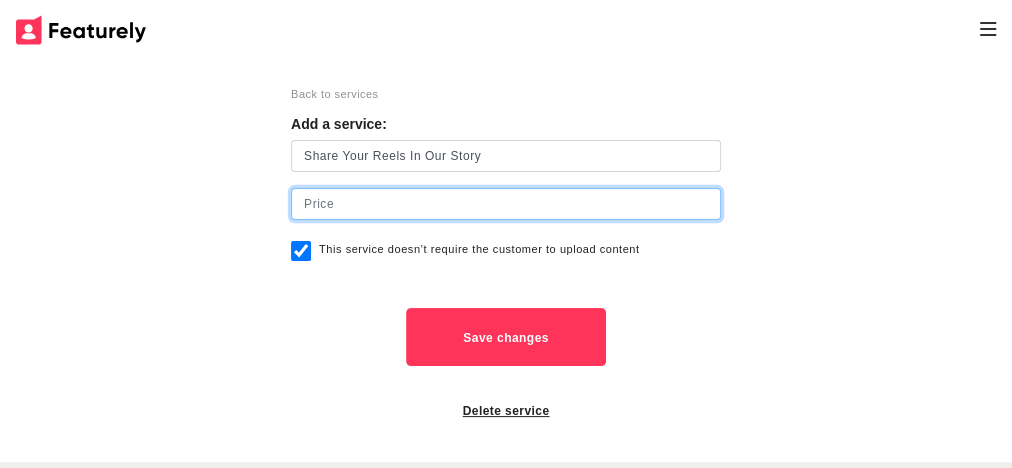 type on "5" 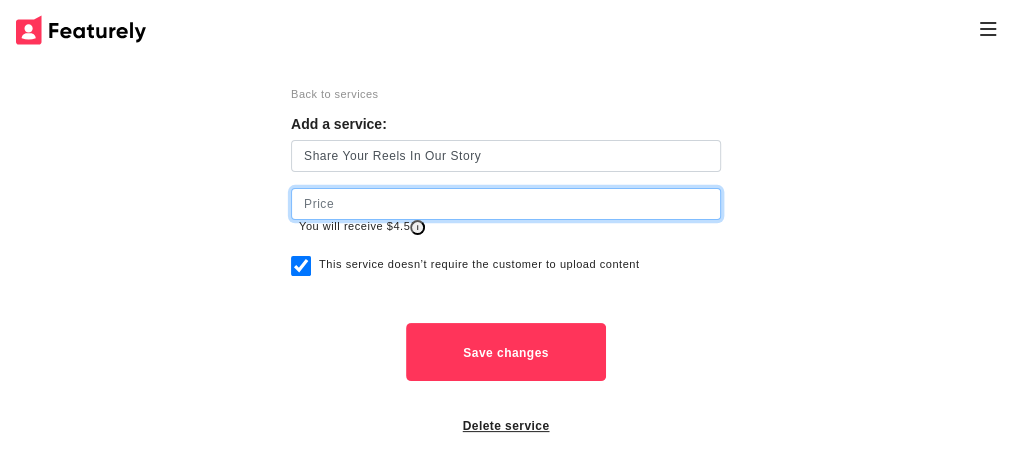 type on "4" 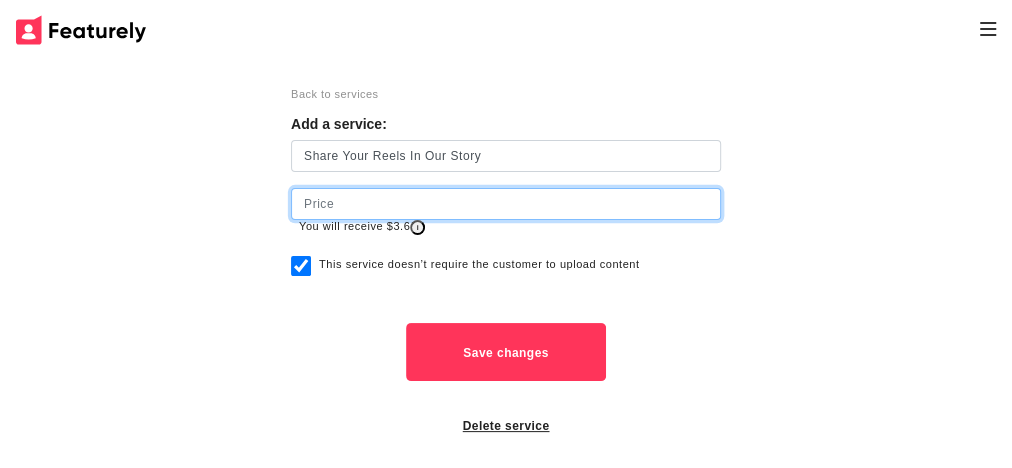 type on "2" 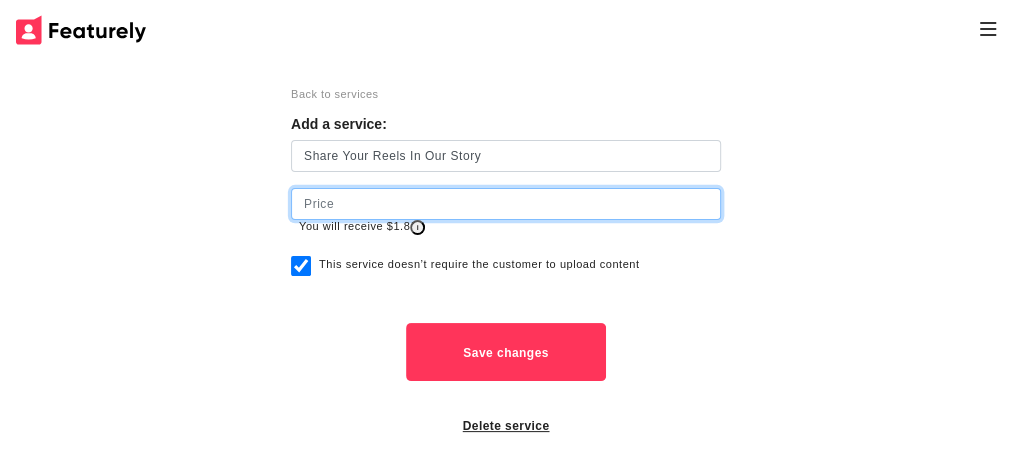 type on "3" 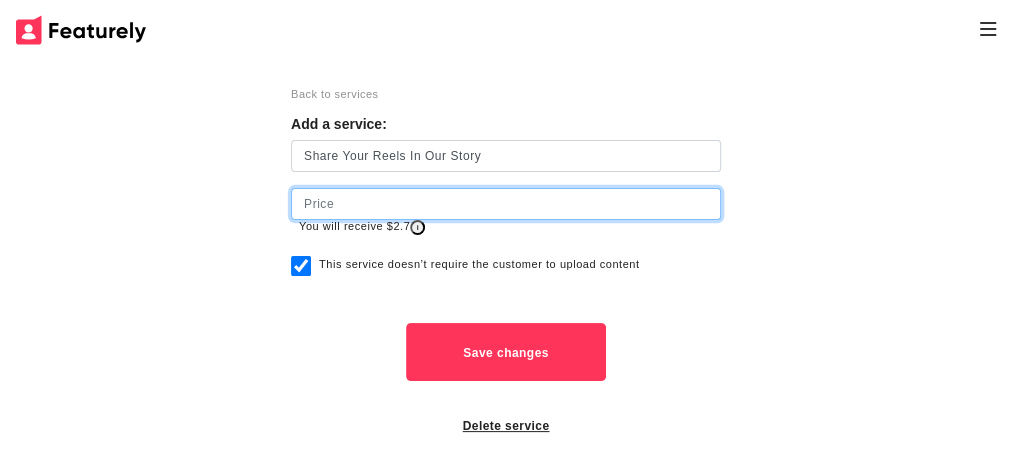 type on "4" 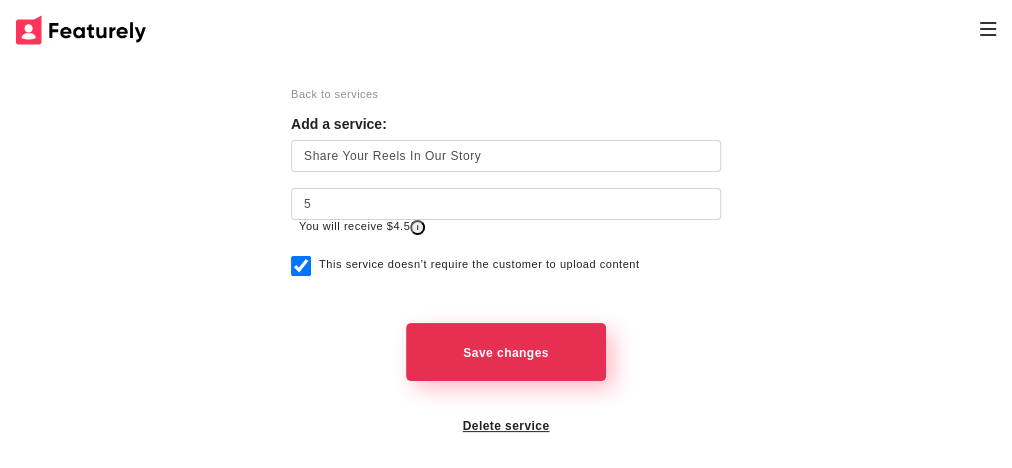 click on "Save changes" 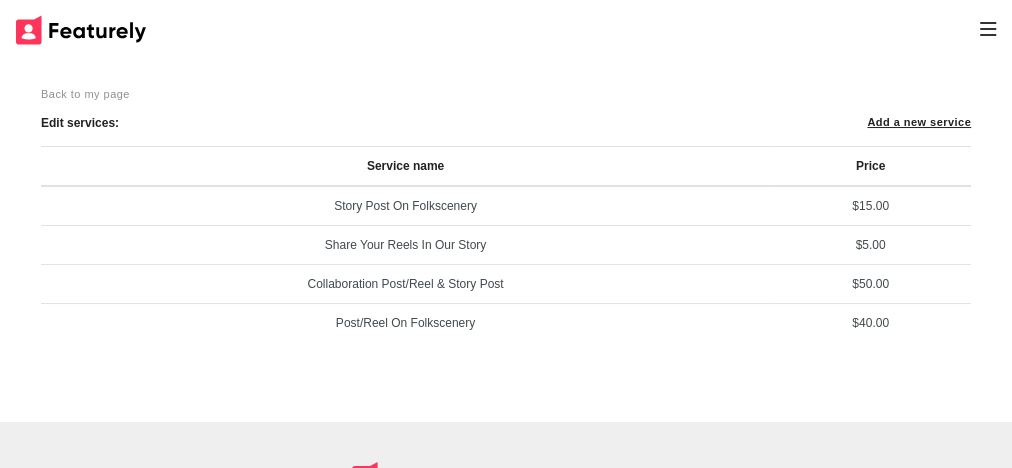 click on "$15.00" 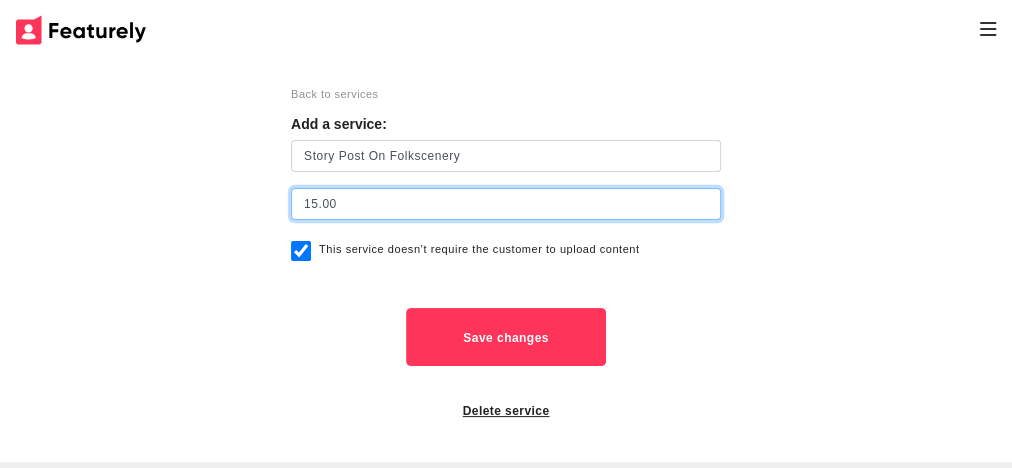 drag, startPoint x: 400, startPoint y: 212, endPoint x: 265, endPoint y: 222, distance: 135.36986 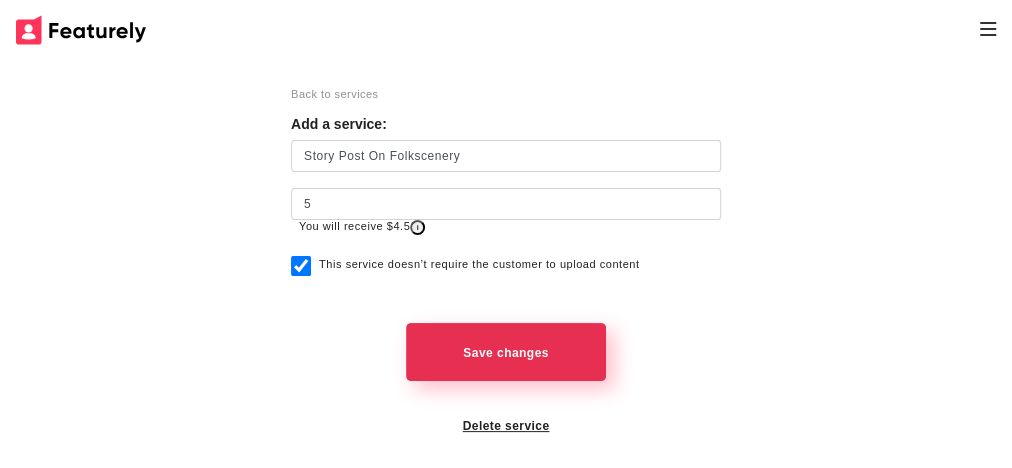 click on "Save changes" 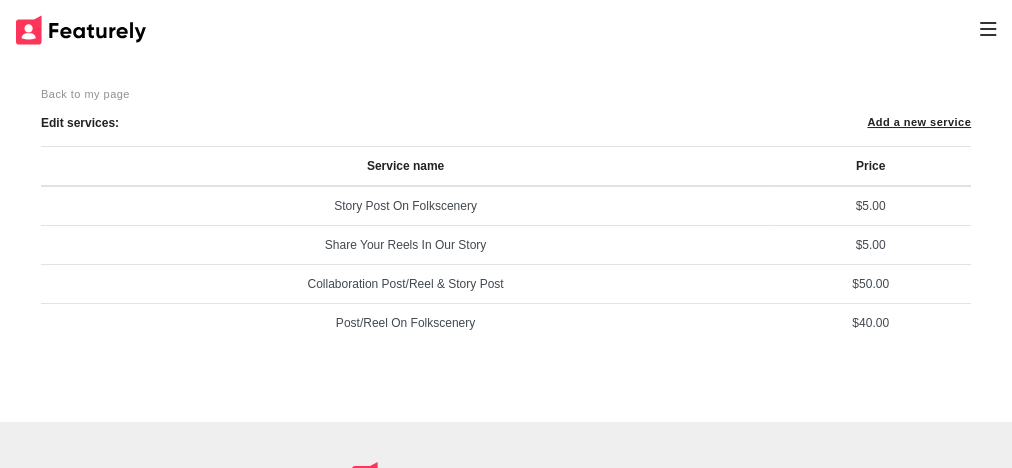 click on "$50.00" 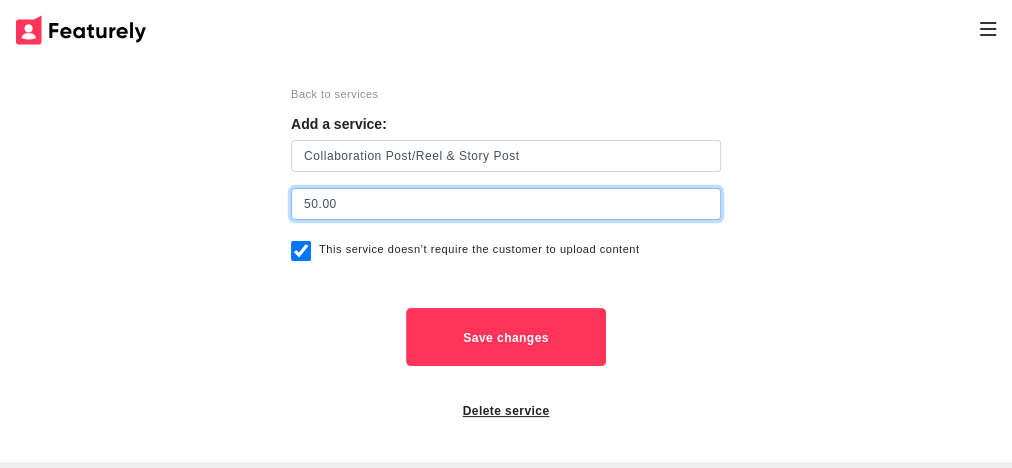 drag, startPoint x: 403, startPoint y: 208, endPoint x: 287, endPoint y: 226, distance: 117.388245 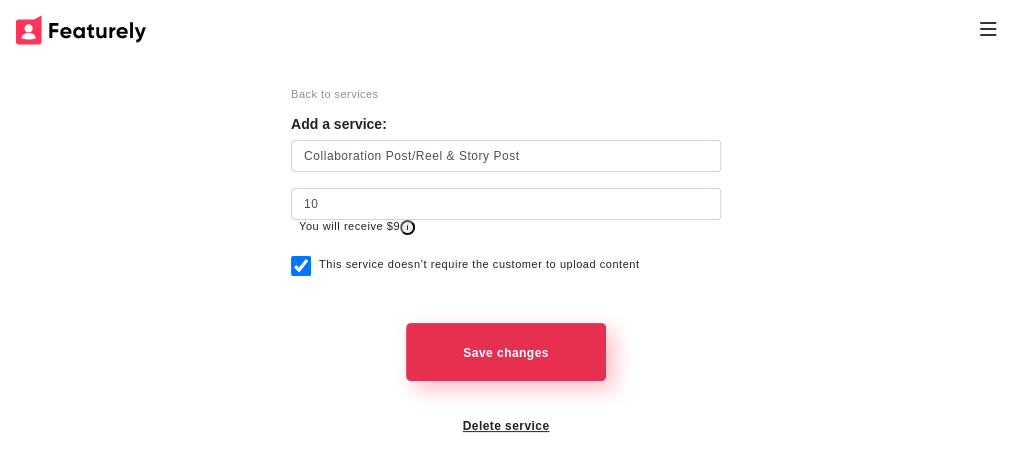 click on "Save changes" 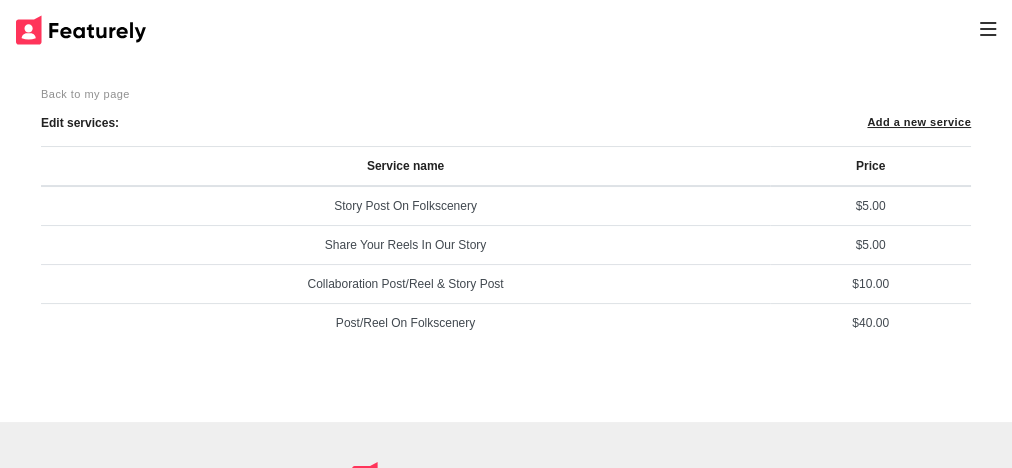 click on "Post/Reel On Folkscenery" 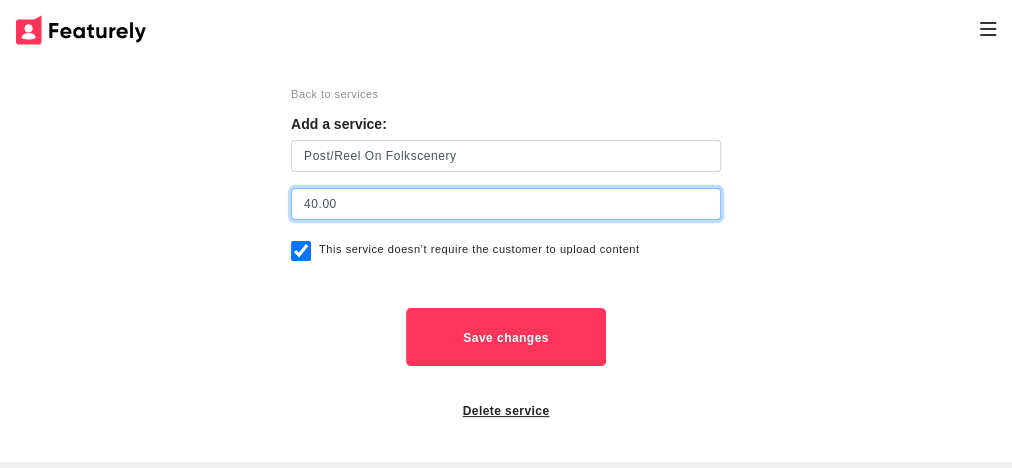 click on "40.00" at bounding box center [506, 204] 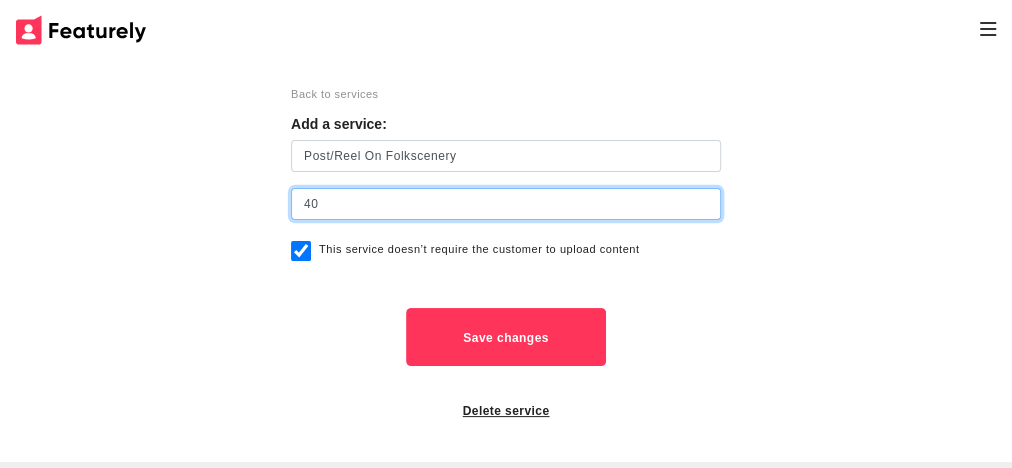 type on "4" 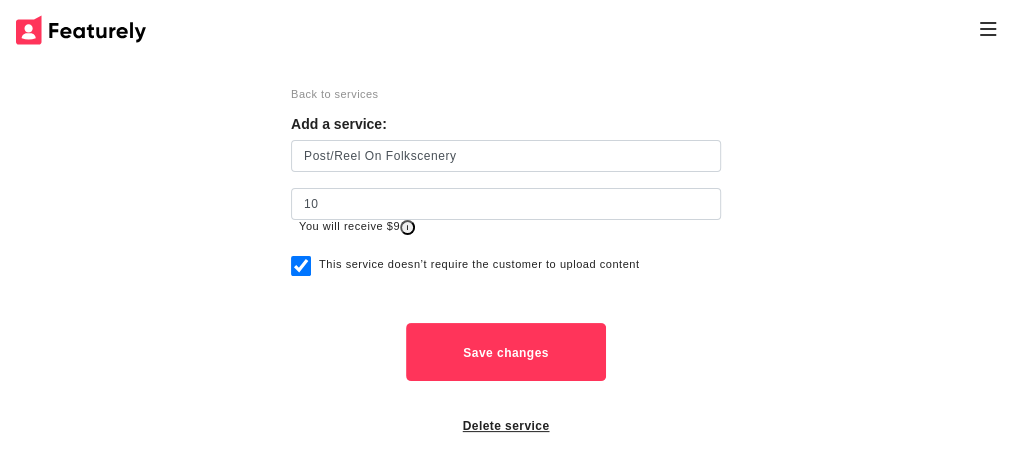 click on "Save changes" 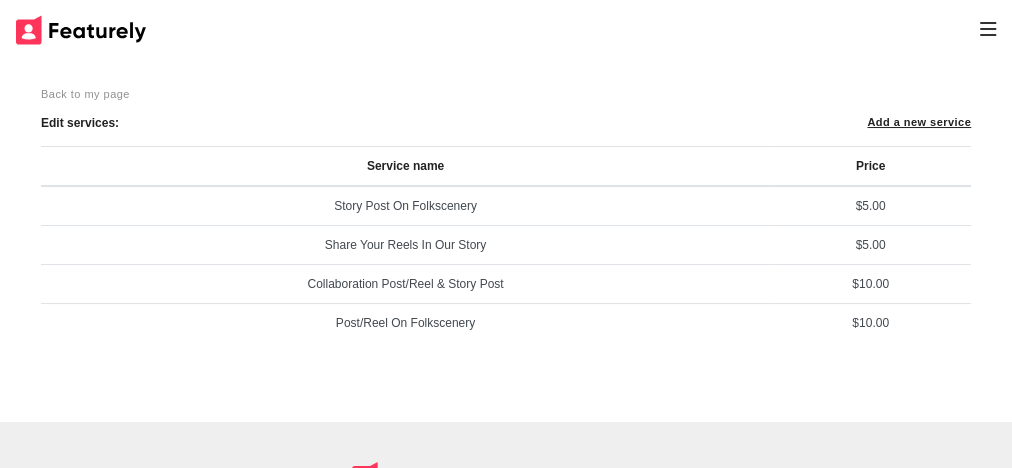 click on "Back to my page" 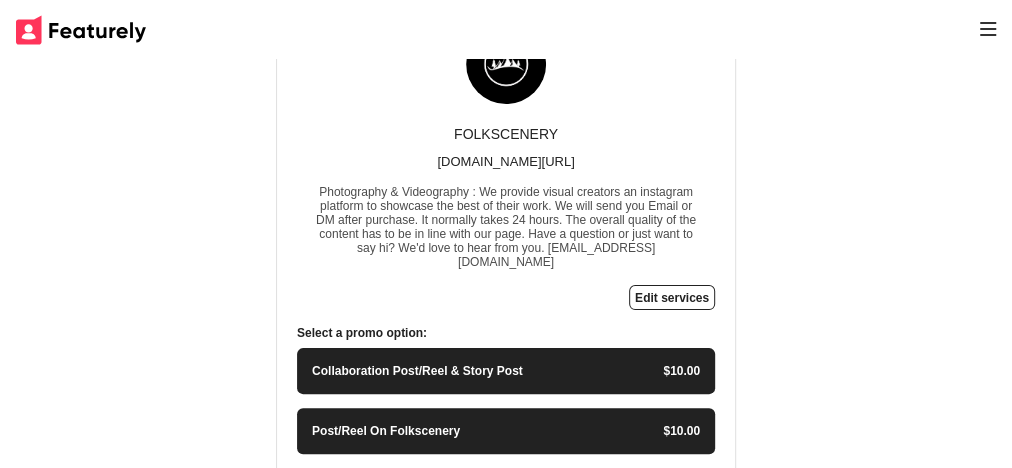 scroll, scrollTop: 0, scrollLeft: 0, axis: both 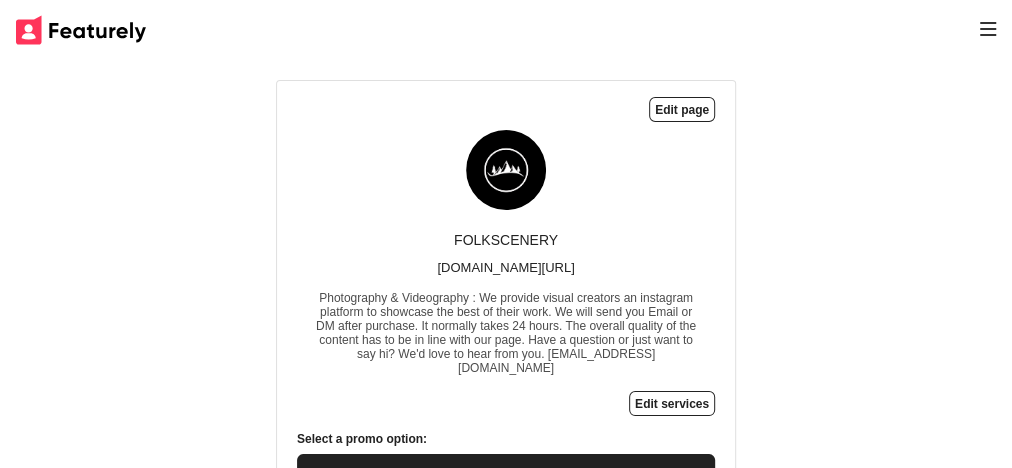 click at bounding box center (988, 29) 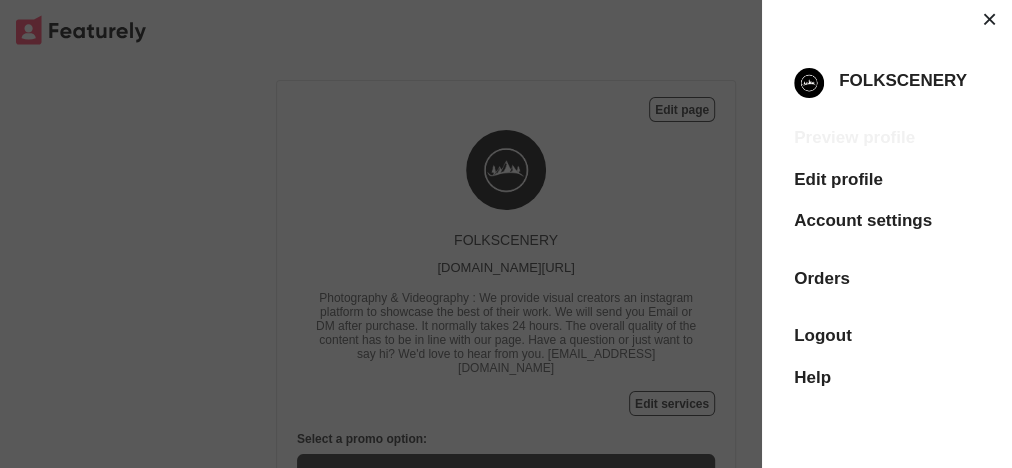click on "Preview profile" at bounding box center [887, 138] 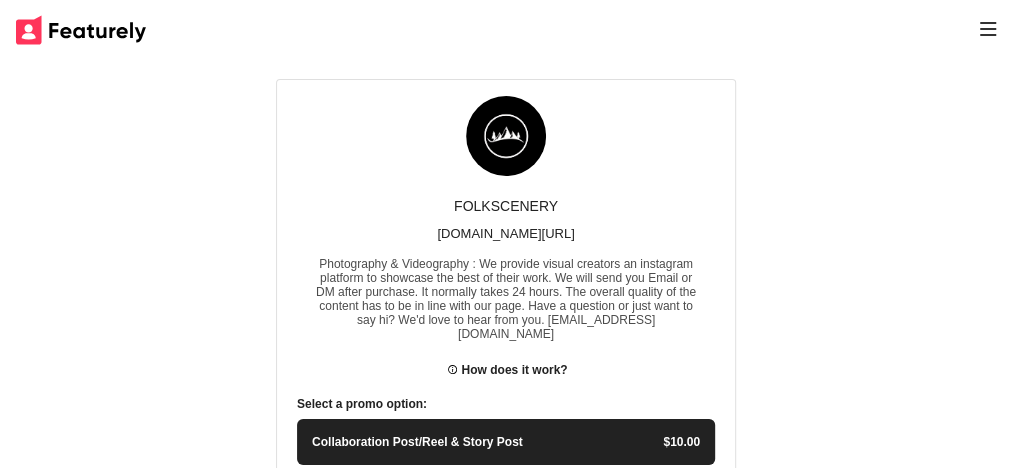 scroll, scrollTop: 0, scrollLeft: 0, axis: both 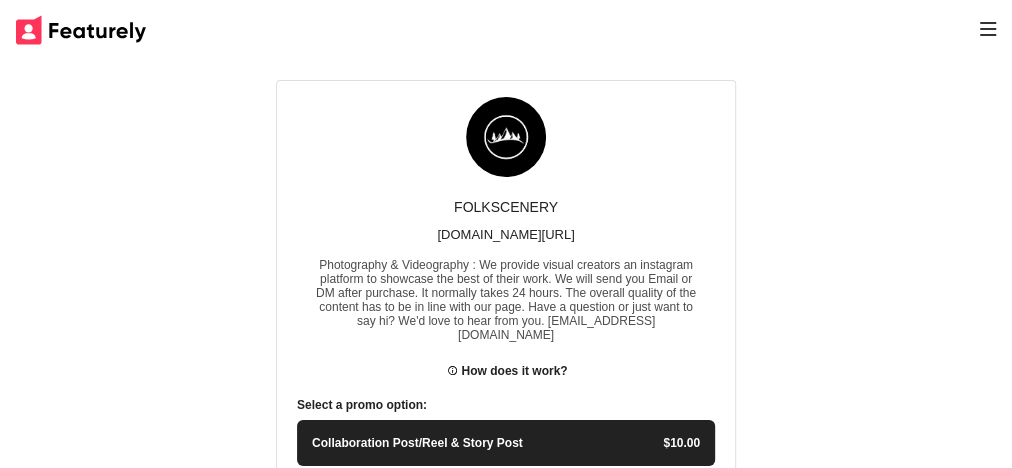 click at bounding box center [506, 29] 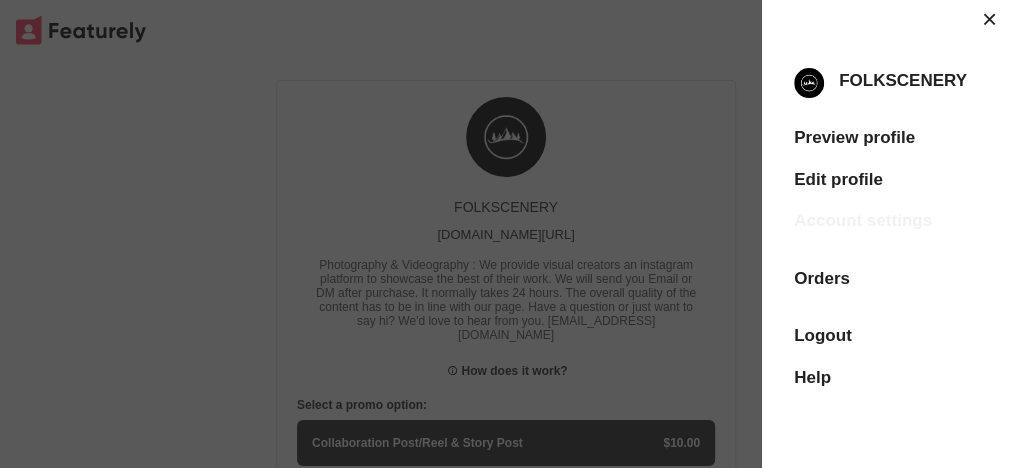 click on "Account settings" at bounding box center (887, 221) 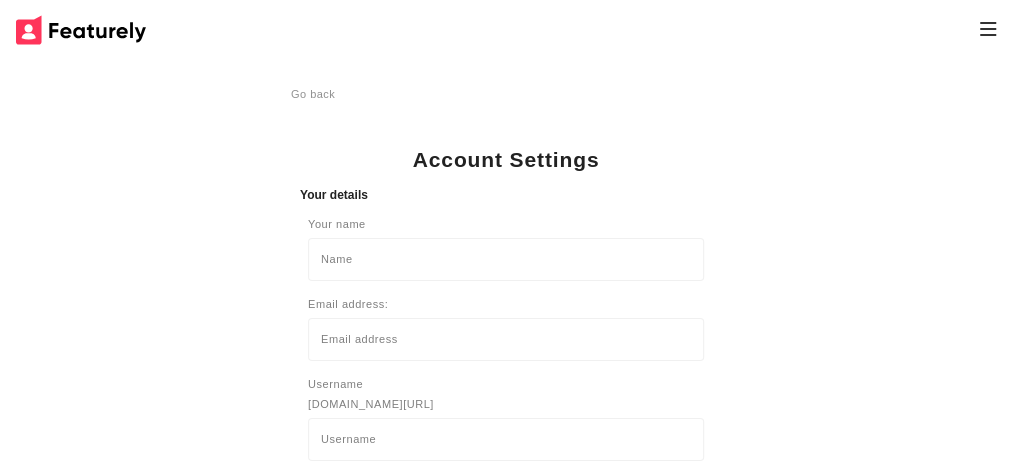 type on "FOLKSCENERY" 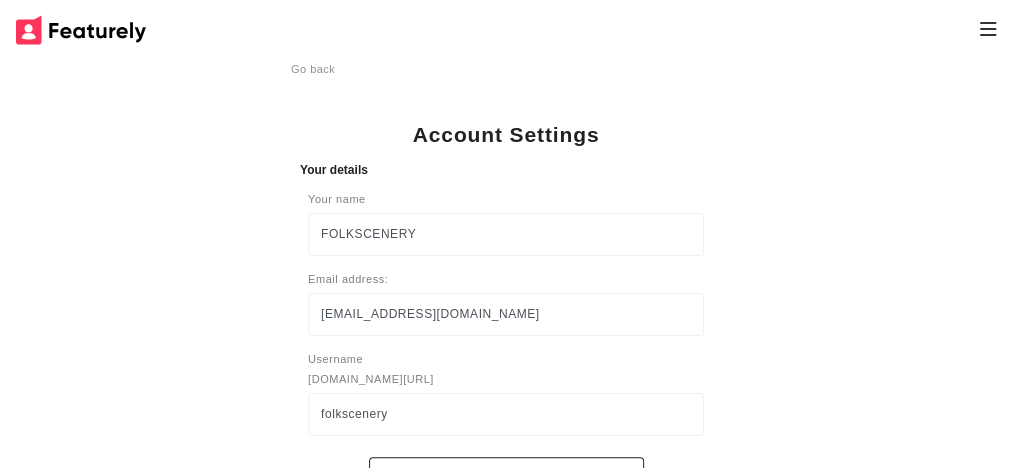 scroll, scrollTop: 0, scrollLeft: 0, axis: both 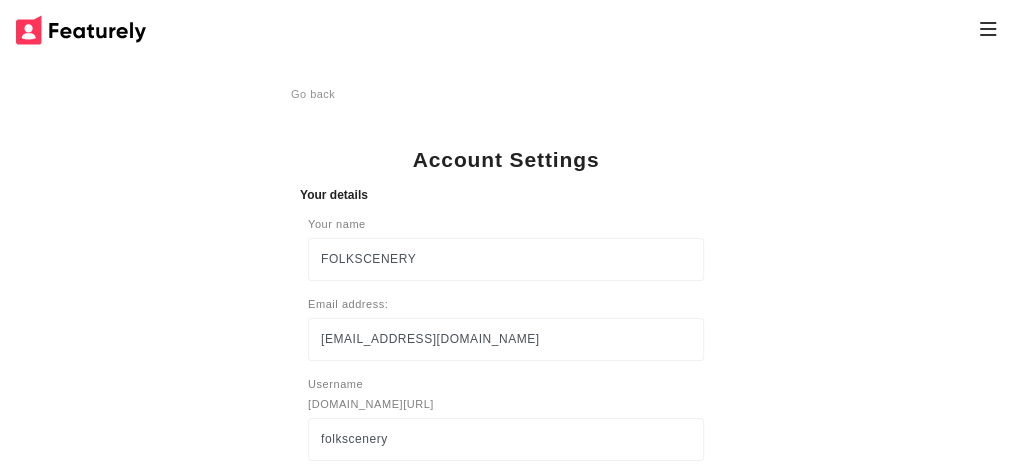 click at bounding box center (988, 29) 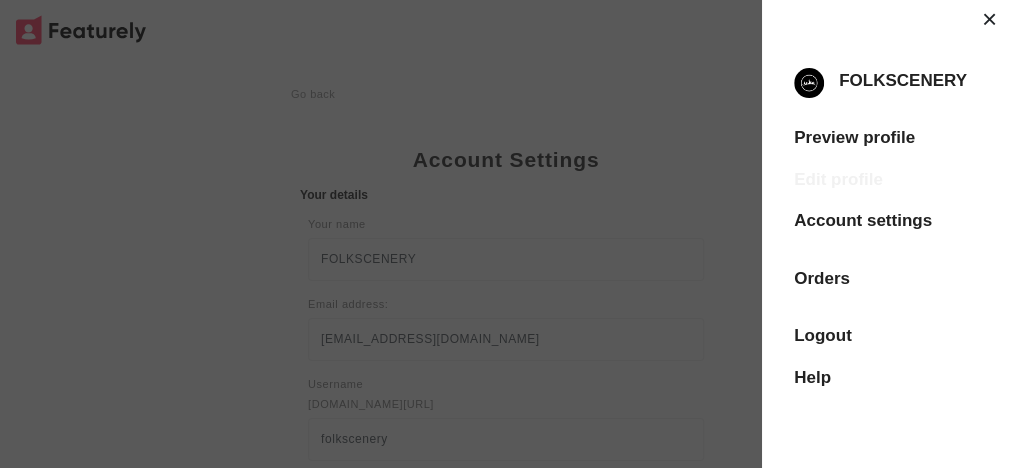 click on "Edit profile" at bounding box center [887, 180] 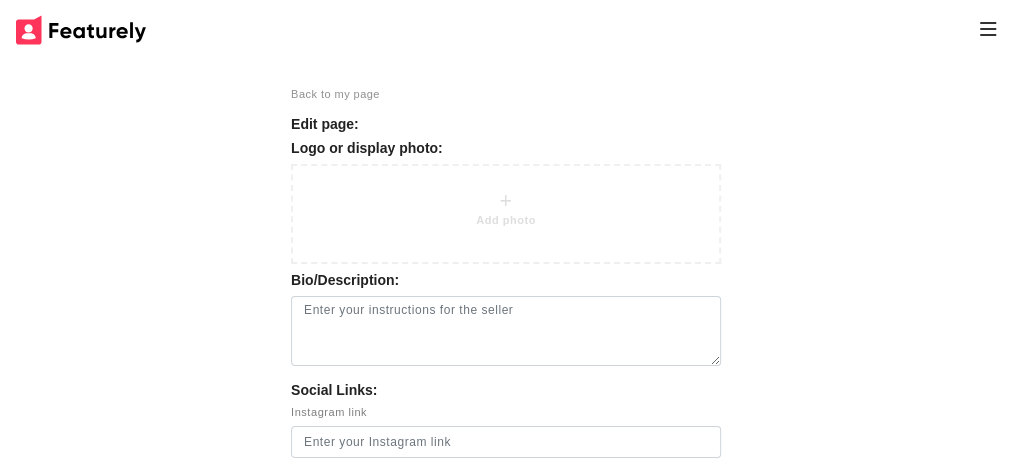 type on "Photography & Videography : We provide visual creators an instagram platform to showcase the best of their work. We will send you Email or DM after purchase. It normally takes 24 hours. The overall quality of the content has to be in line with  our page. Have a question or just want to say hi?
We'd love to hear from you. [EMAIL_ADDRESS][DOMAIN_NAME]" 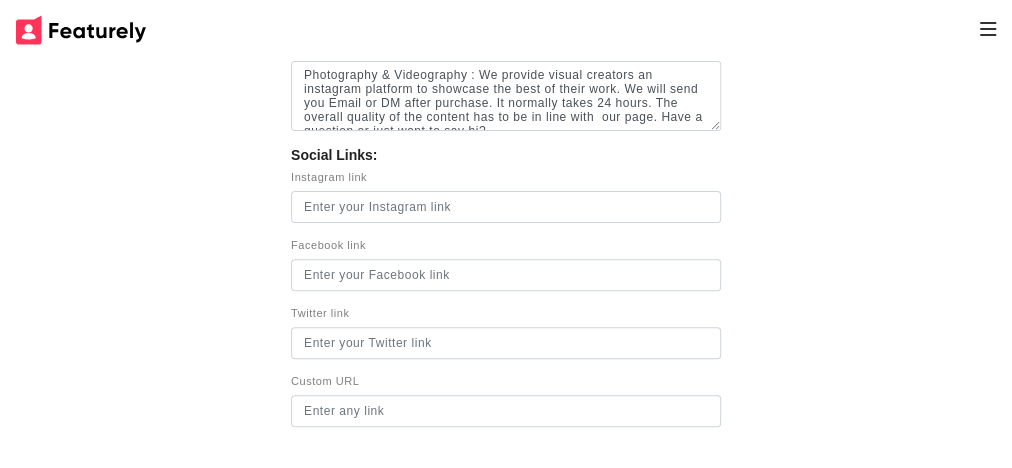 scroll, scrollTop: 0, scrollLeft: 0, axis: both 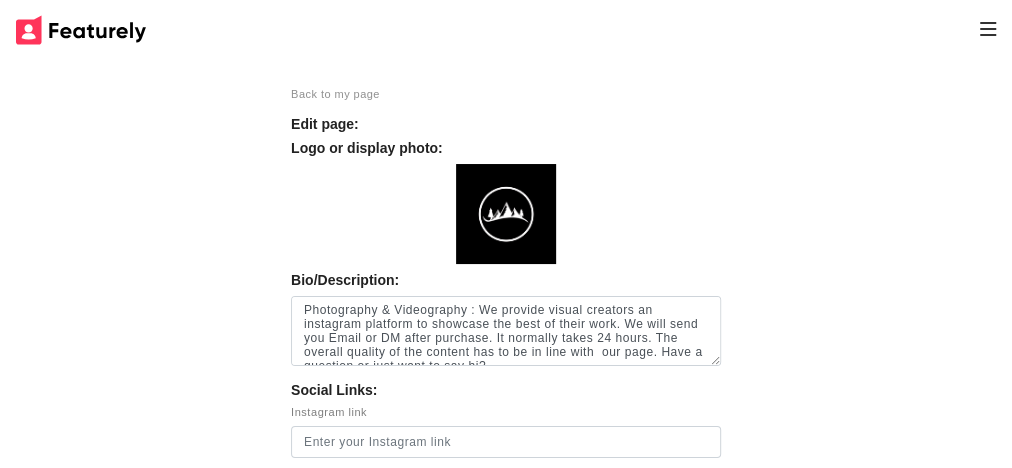 click on "Back to my page" 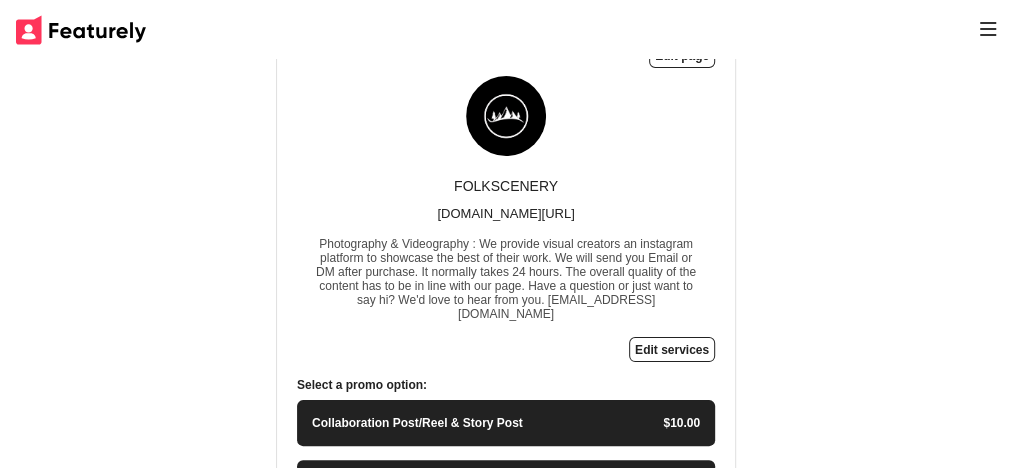 scroll, scrollTop: 80, scrollLeft: 0, axis: vertical 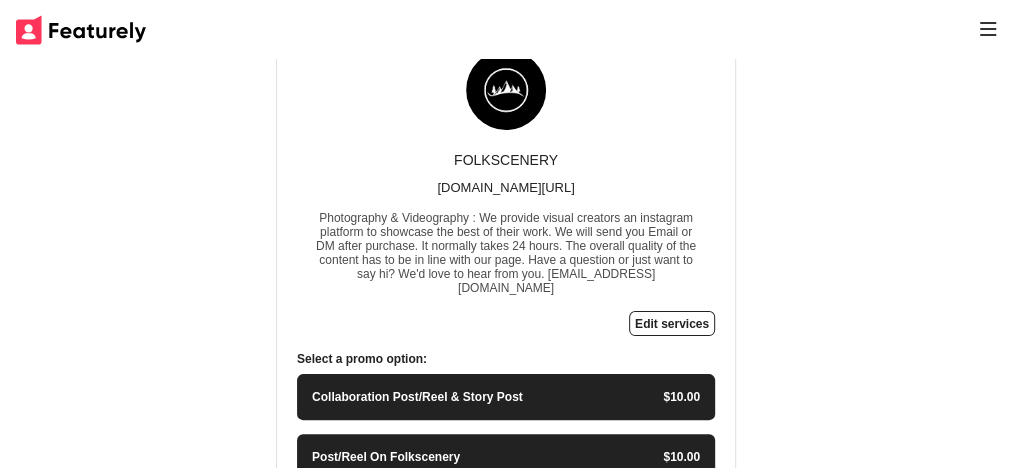click on "Collaboration Post/Reel & Story Post   $10.00" 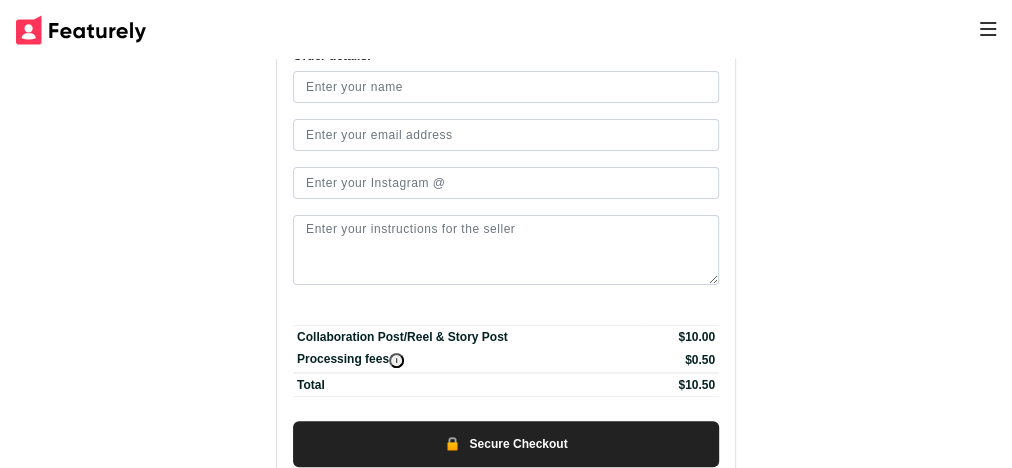 scroll, scrollTop: 0, scrollLeft: 0, axis: both 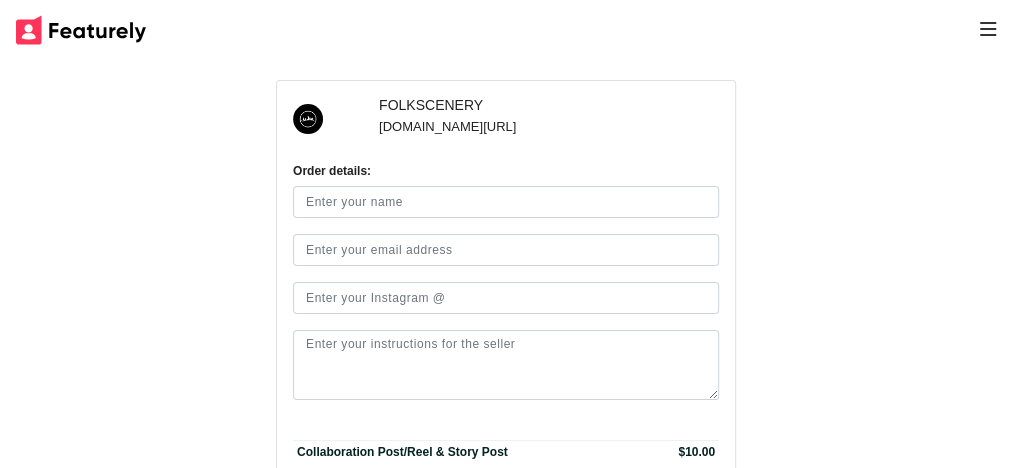 click 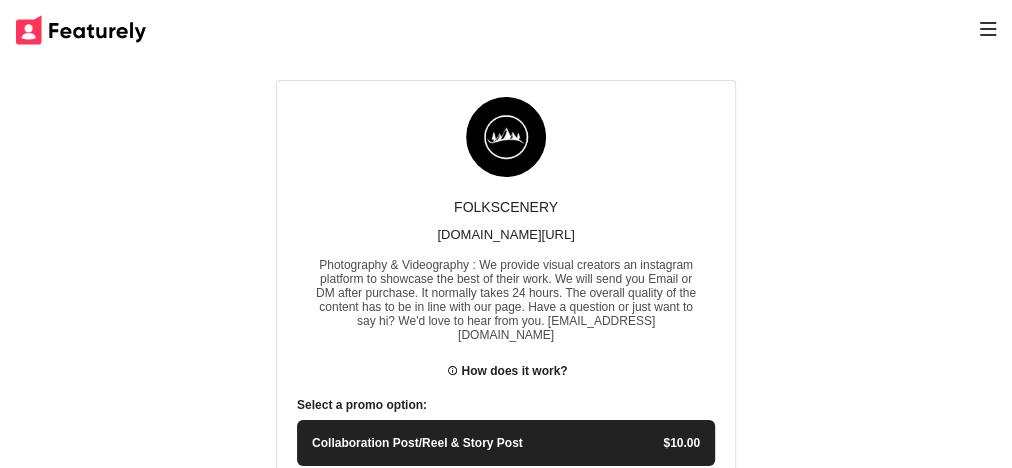 click at bounding box center (988, 35) 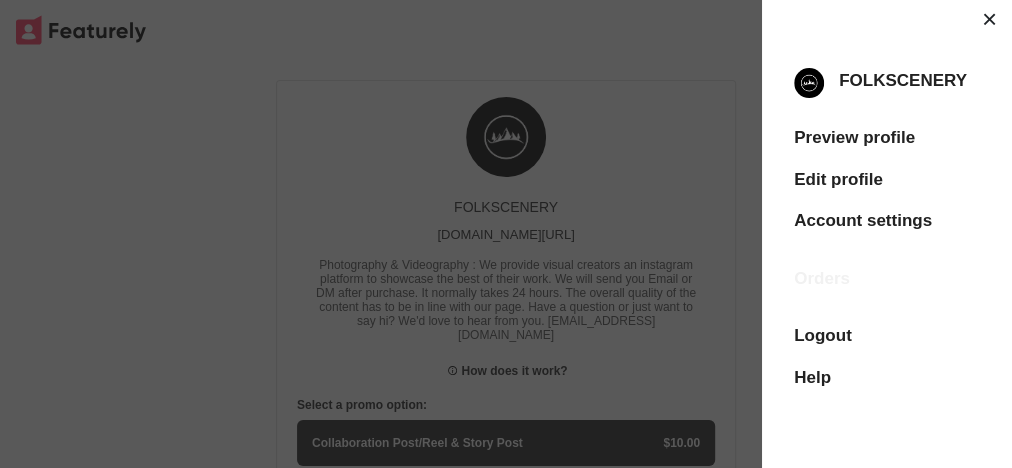 click on "Orders" at bounding box center (887, 279) 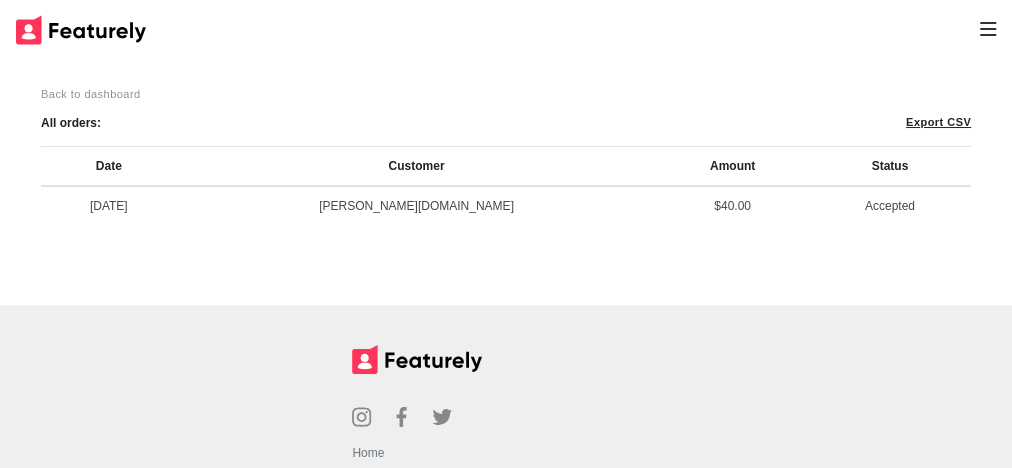 click on "Back to dashboard" 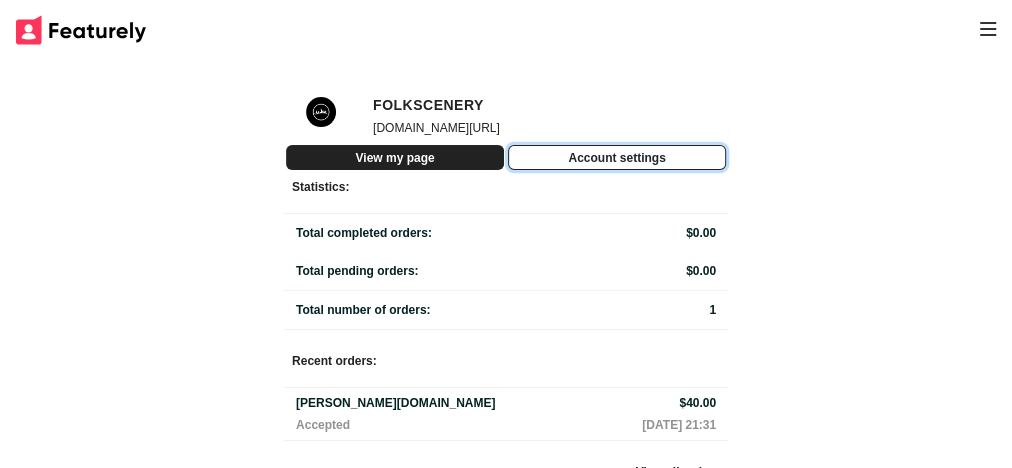 click on "Account settings" 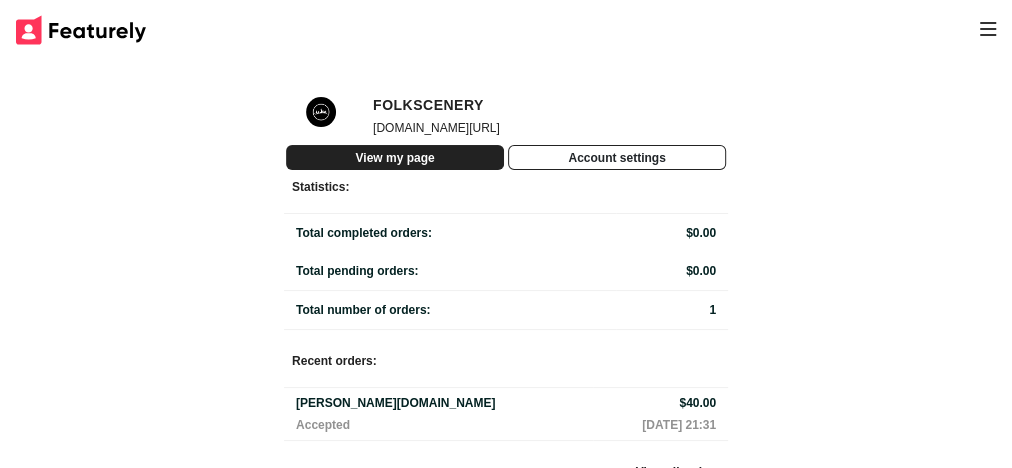 select on "[GEOGRAPHIC_DATA]" 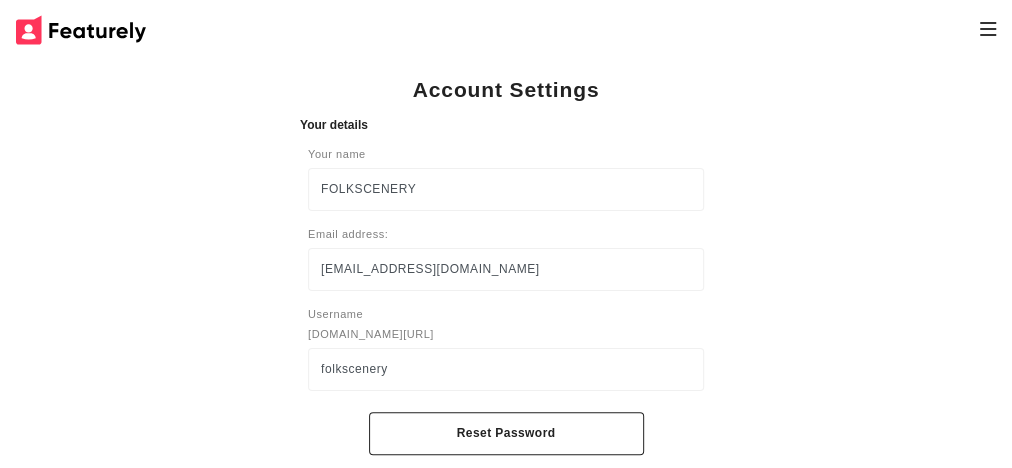scroll, scrollTop: 0, scrollLeft: 0, axis: both 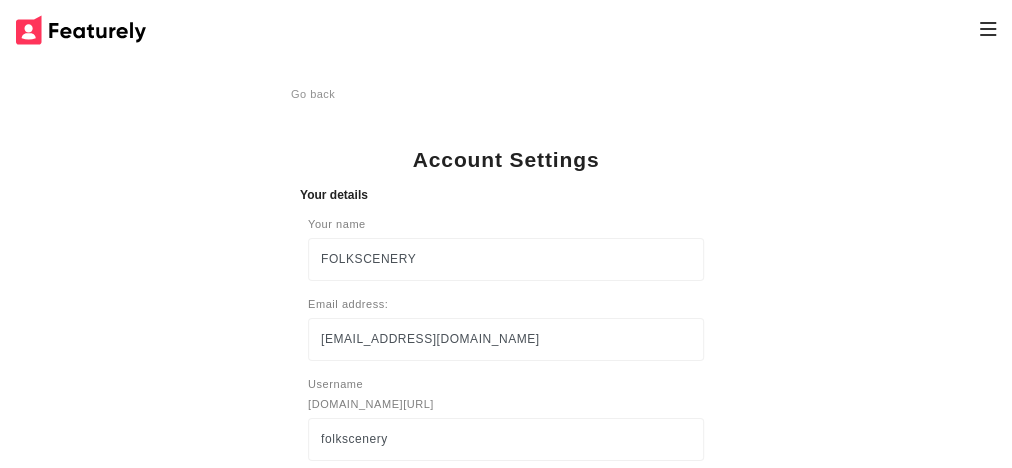click on "Go back" at bounding box center (506, 94) 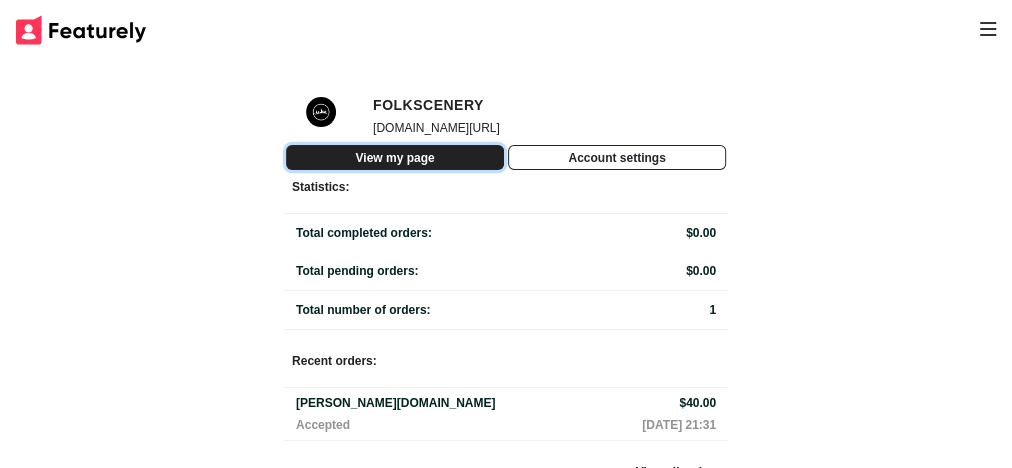 click on "View my page" 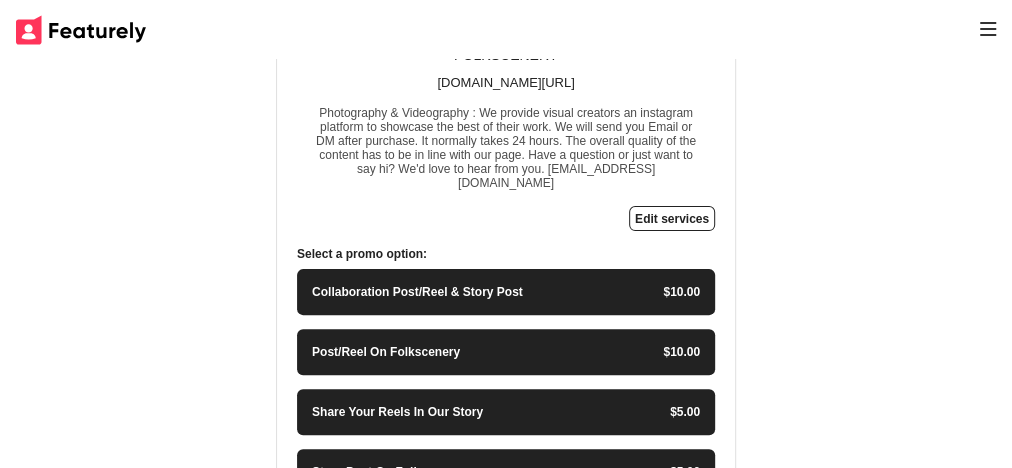scroll, scrollTop: 160, scrollLeft: 0, axis: vertical 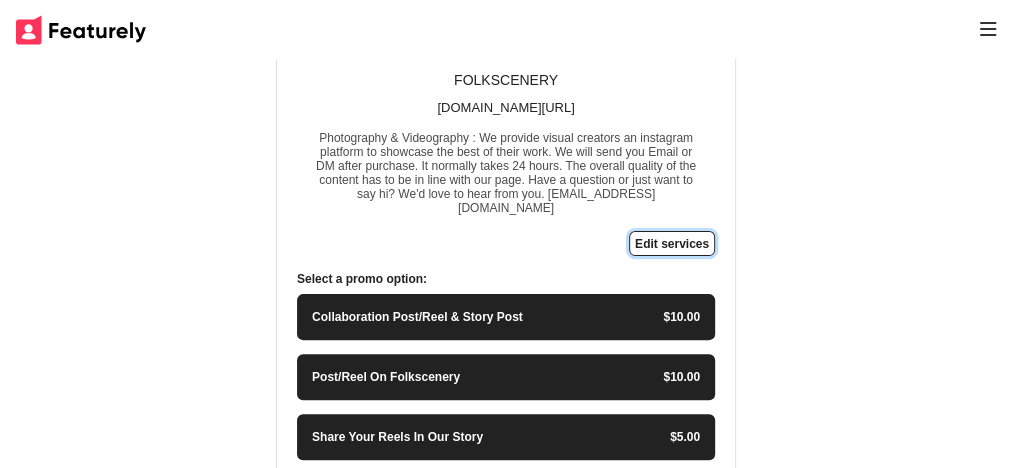 click on "Edit services" 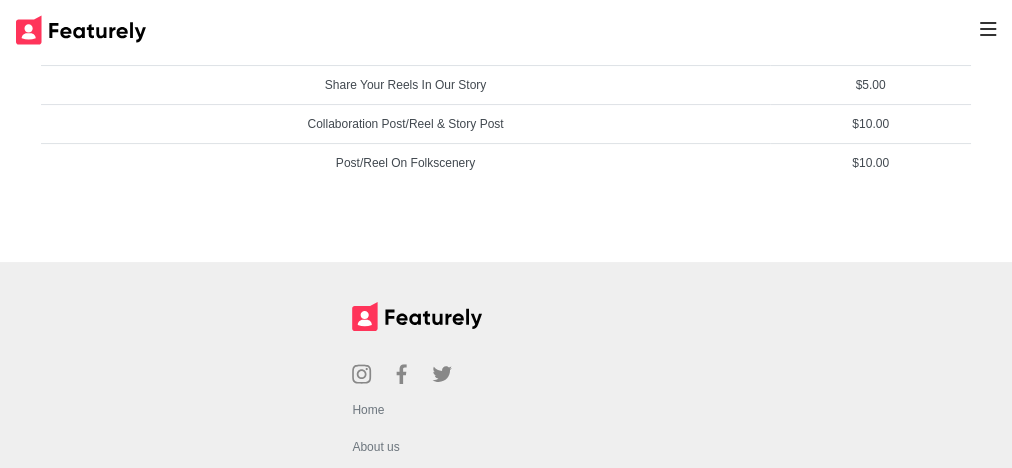 click on "$10.00" 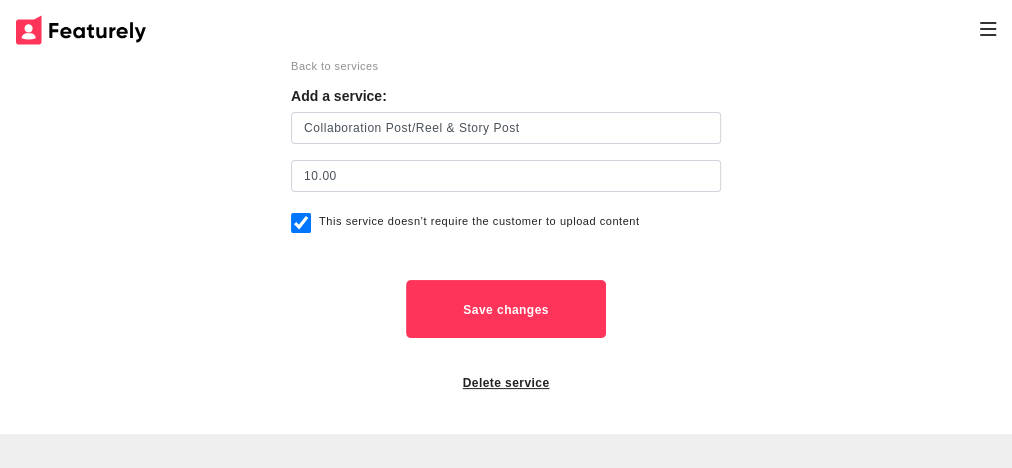 scroll, scrollTop: 0, scrollLeft: 0, axis: both 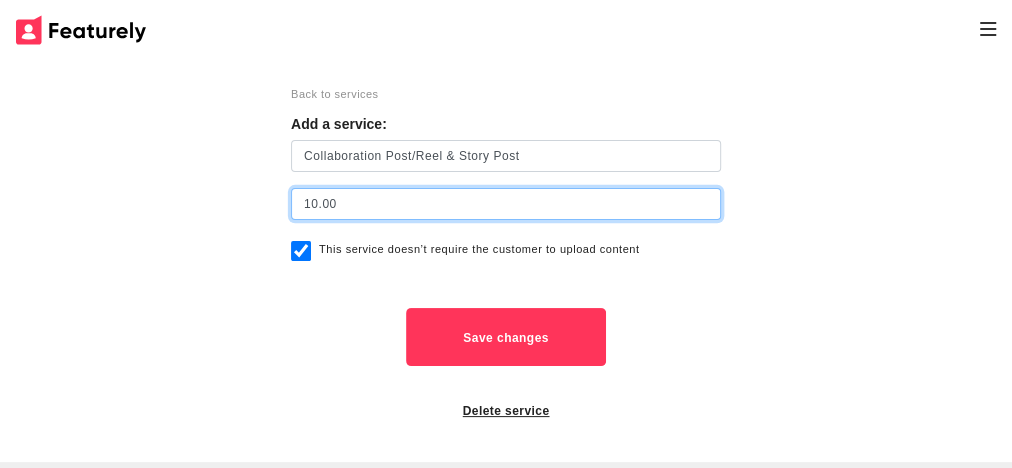 click on "10.00" at bounding box center [506, 204] 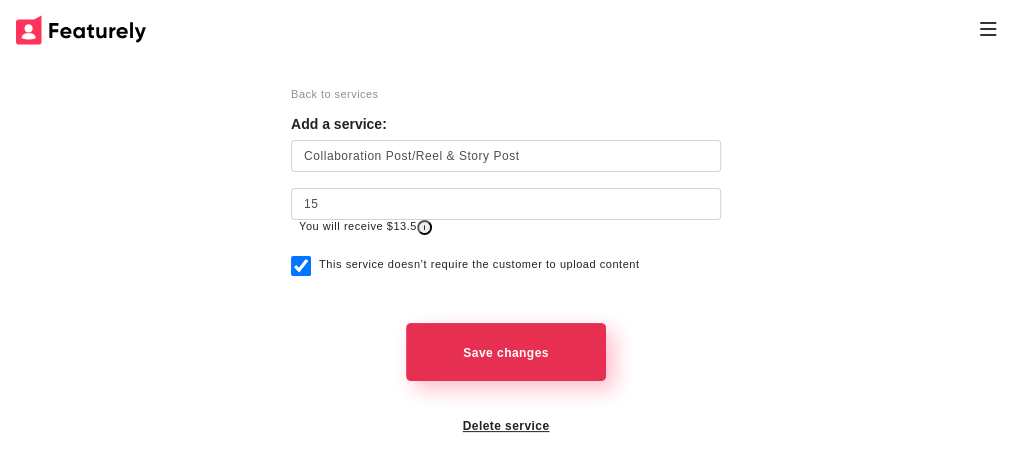 click on "Save changes" 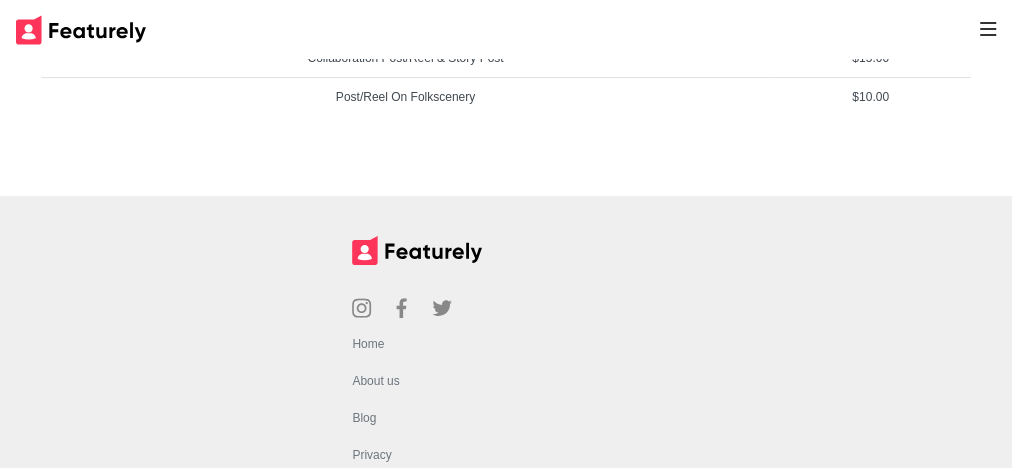 scroll, scrollTop: 0, scrollLeft: 0, axis: both 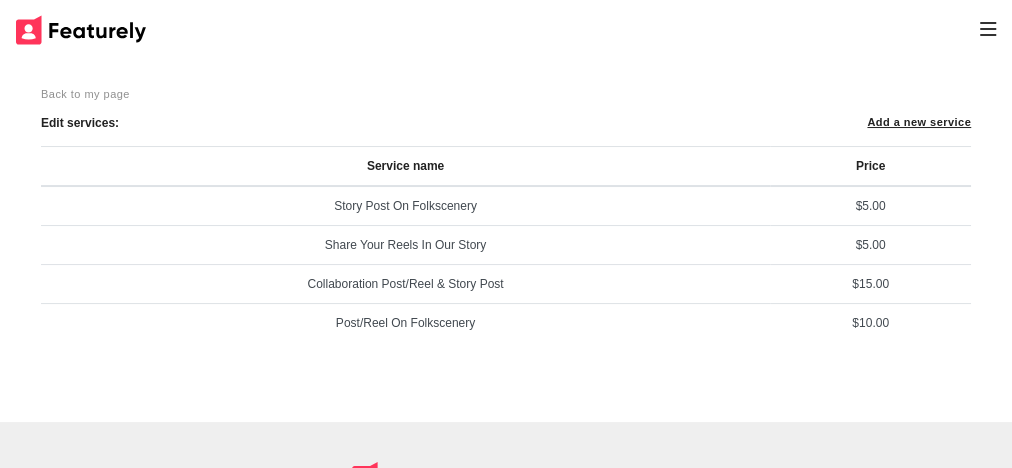 click on "Back to my page" 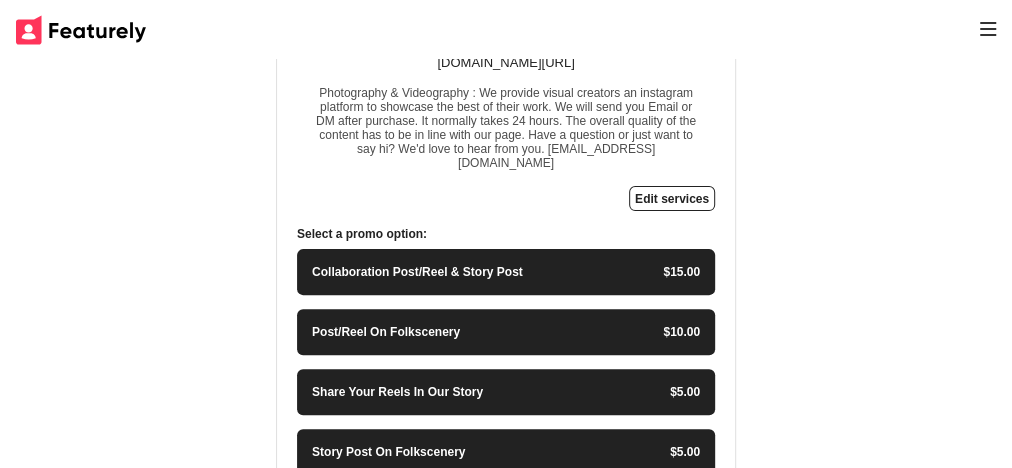 scroll, scrollTop: 240, scrollLeft: 0, axis: vertical 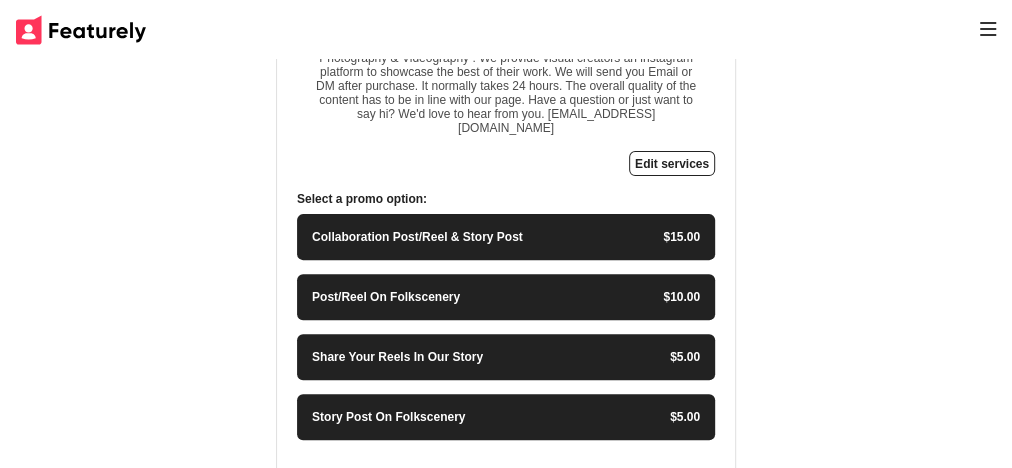 click on "$15.00" 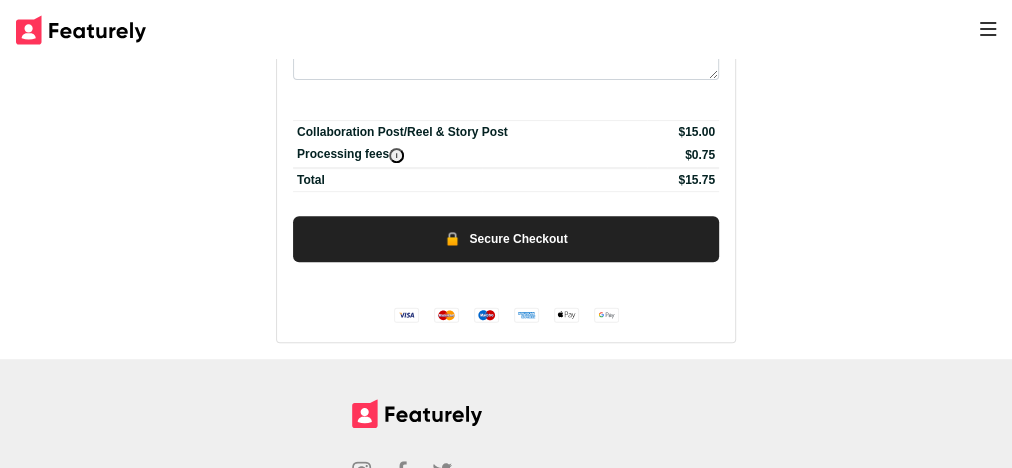 scroll, scrollTop: 0, scrollLeft: 0, axis: both 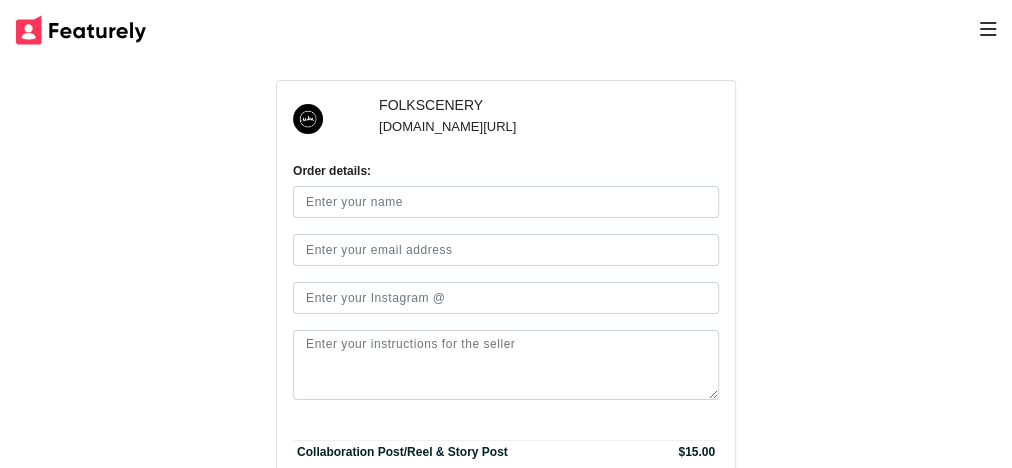 click on "FOLKSCENERY featurely.co/folkscenery  Order details:  Collaboration Post/Reel & Story Post $15.00 Processing fees     i  $0.75  Total $15.75  🔒   Secure Checkout" 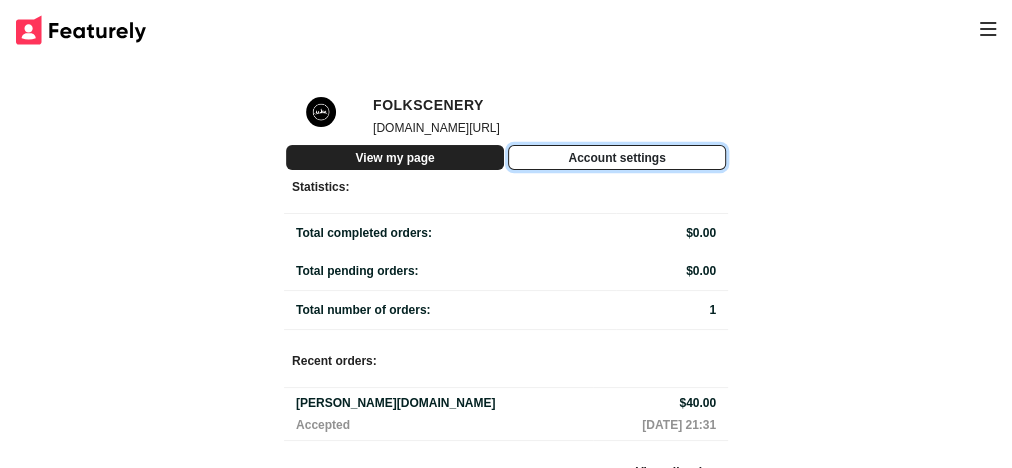 click on "Account settings" 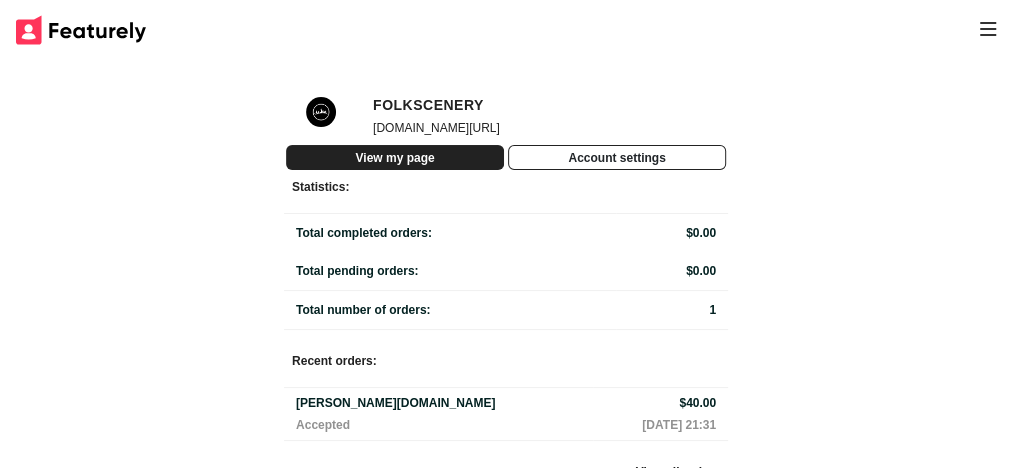 select on "[GEOGRAPHIC_DATA]" 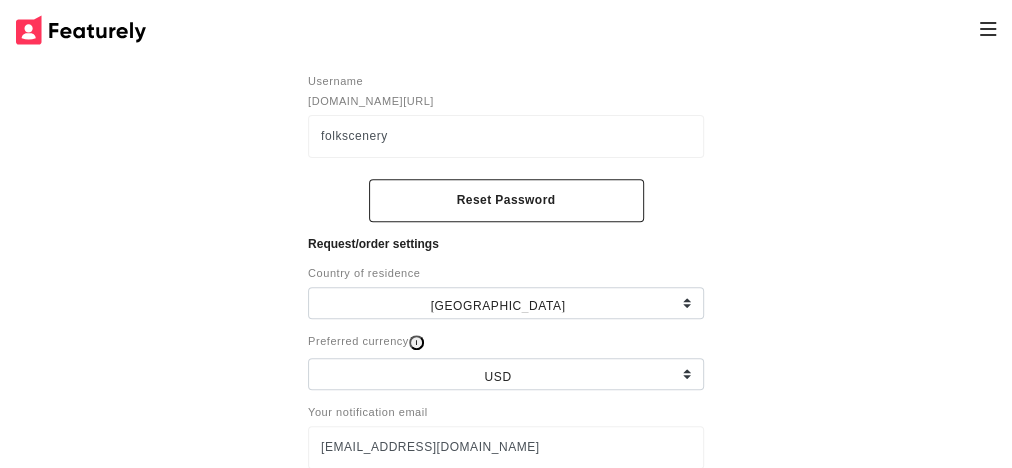 scroll, scrollTop: 0, scrollLeft: 0, axis: both 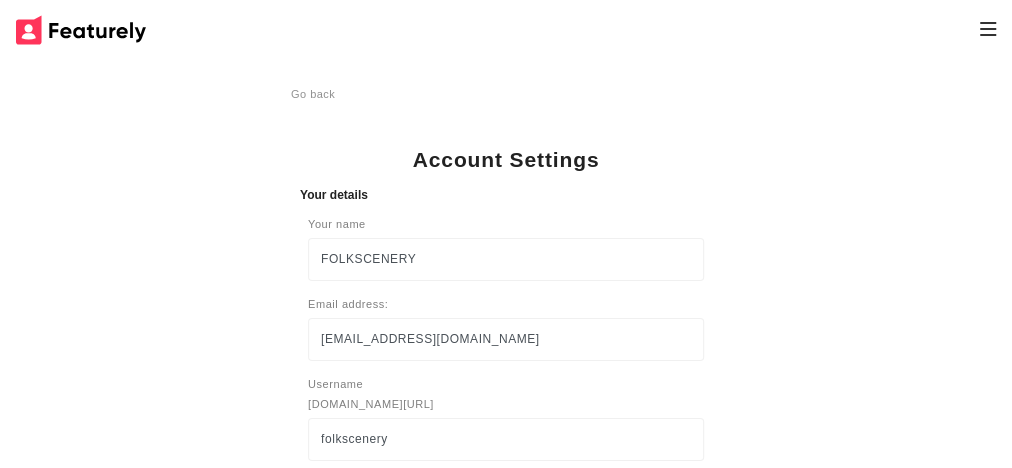 click at bounding box center (506, 29) 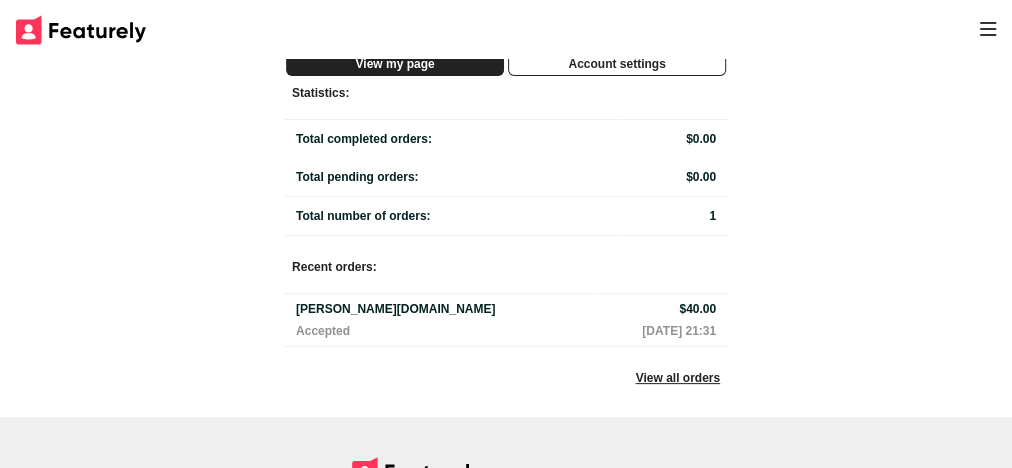 scroll, scrollTop: 0, scrollLeft: 0, axis: both 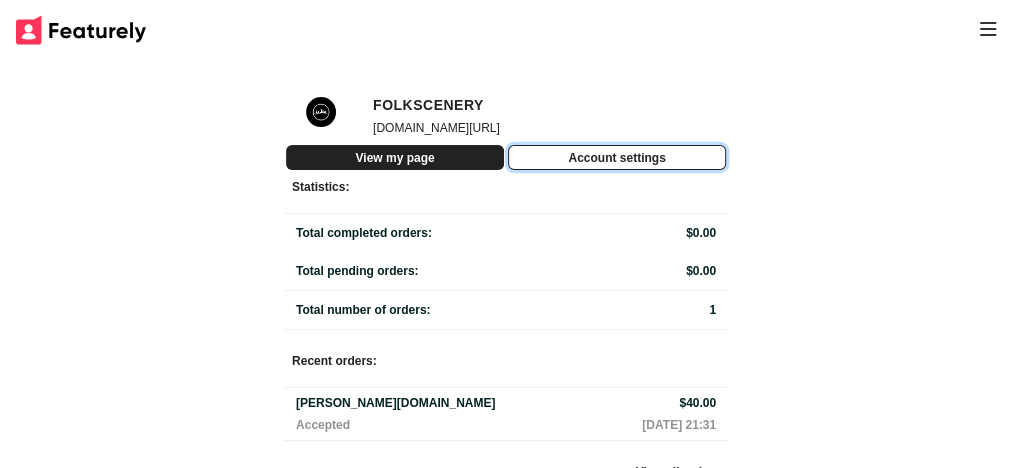 click on "Account settings" 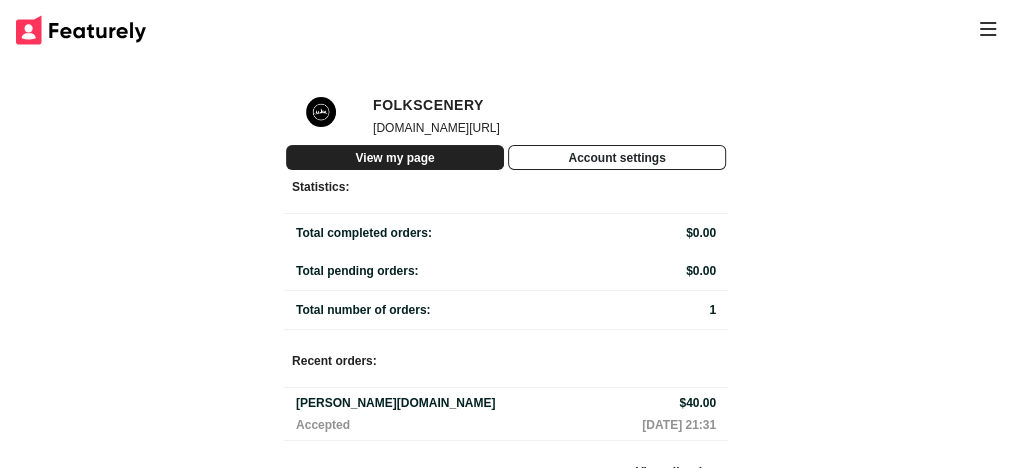 select on "[GEOGRAPHIC_DATA]" 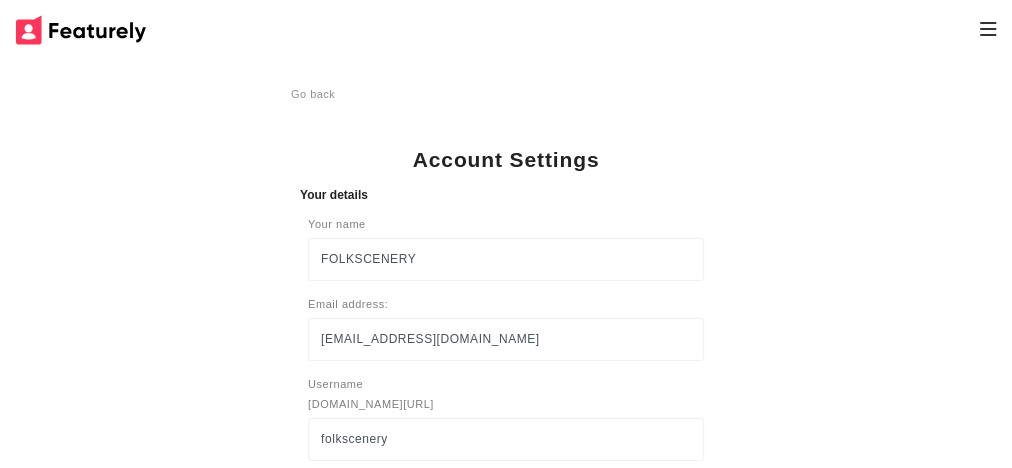 click at bounding box center [506, 29] 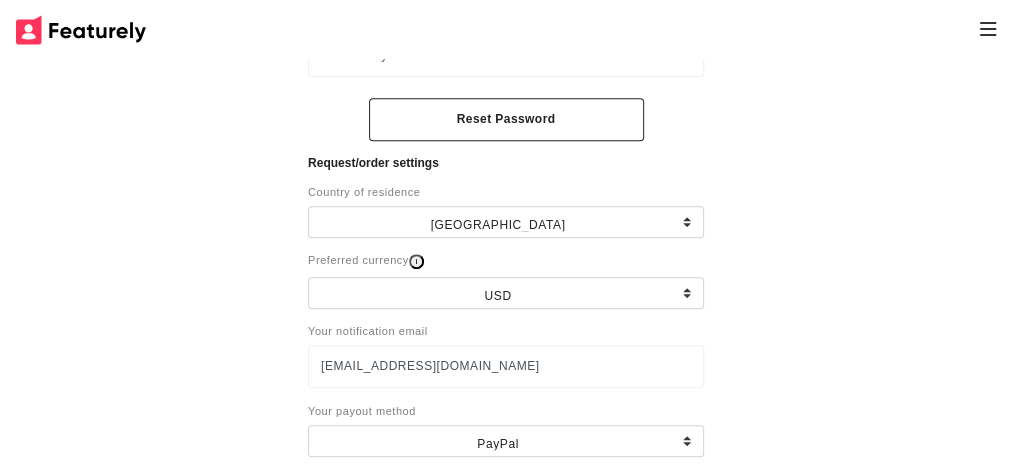 scroll, scrollTop: 240, scrollLeft: 0, axis: vertical 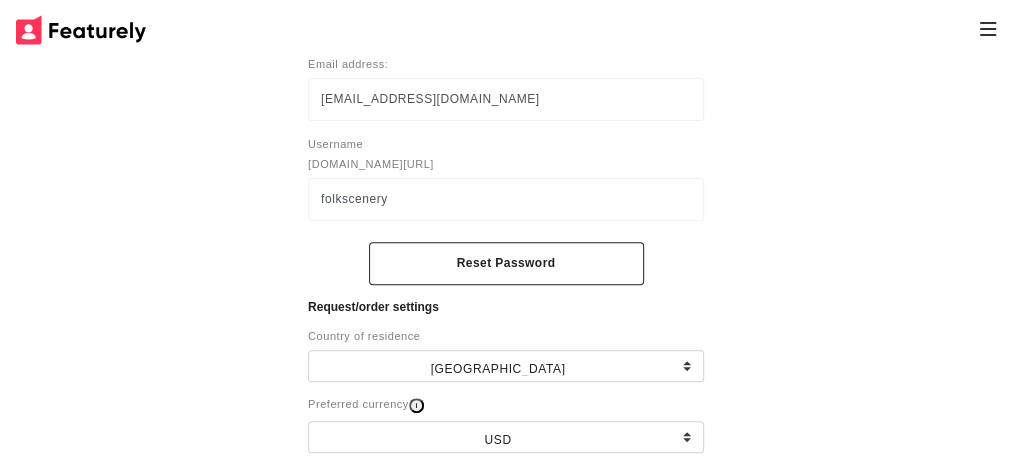 click at bounding box center [506, 29] 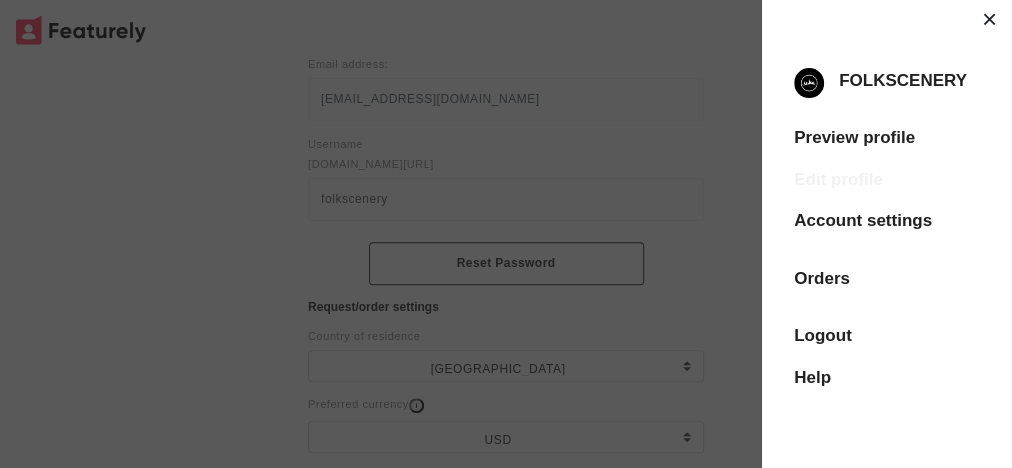 click on "Edit profile" at bounding box center [887, 180] 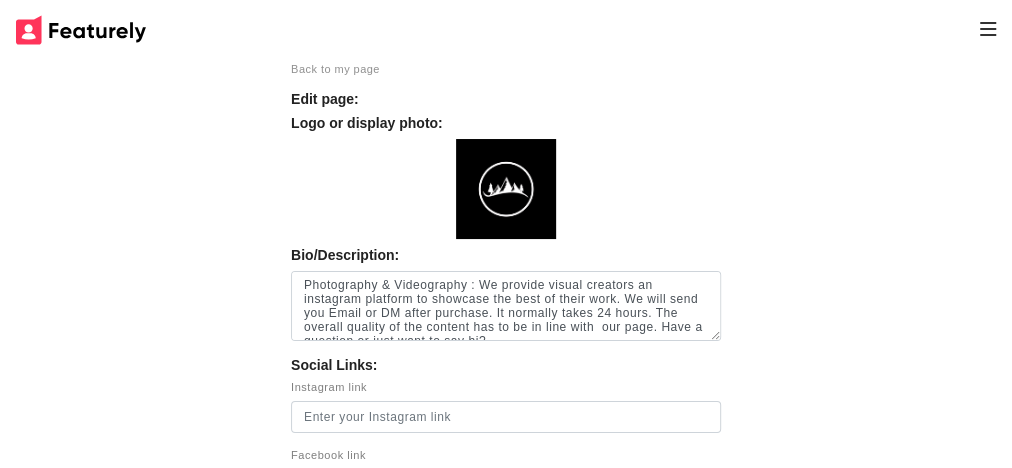scroll, scrollTop: 0, scrollLeft: 0, axis: both 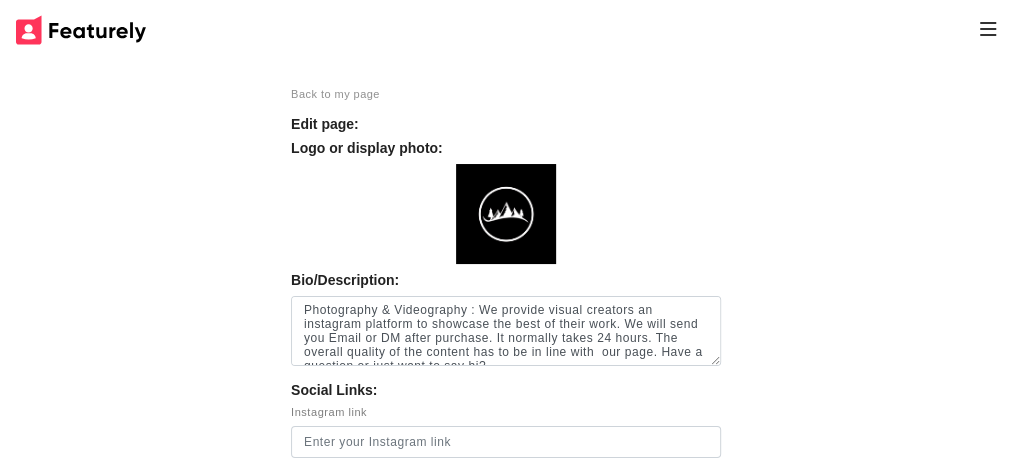 click at bounding box center [506, 29] 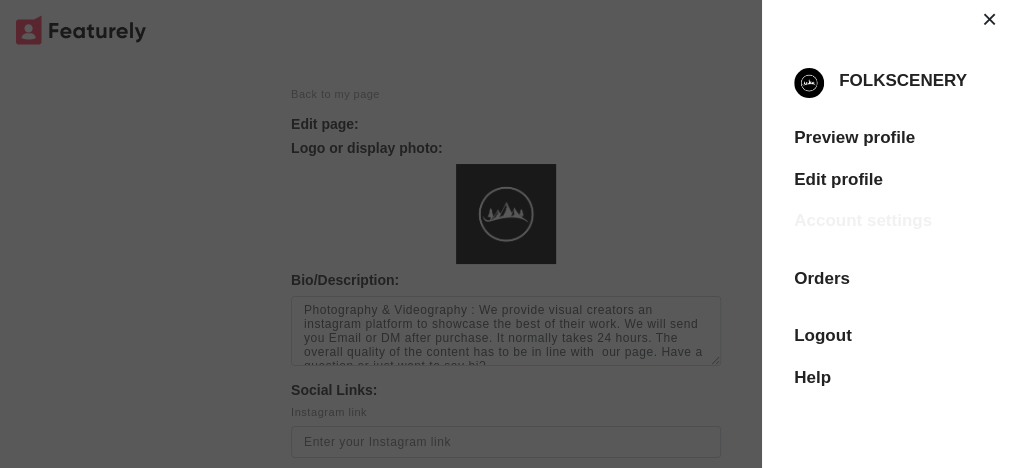 click on "Account settings" at bounding box center (887, 221) 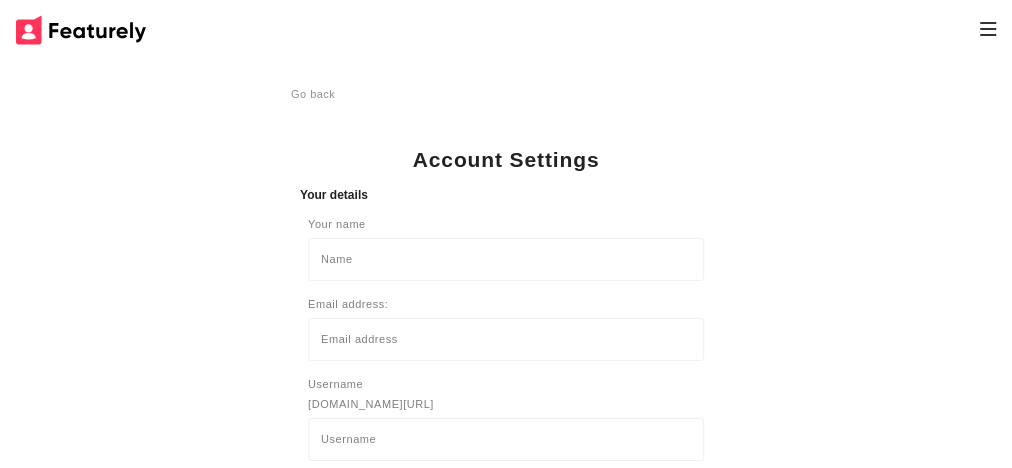 type on "FOLKSCENERY" 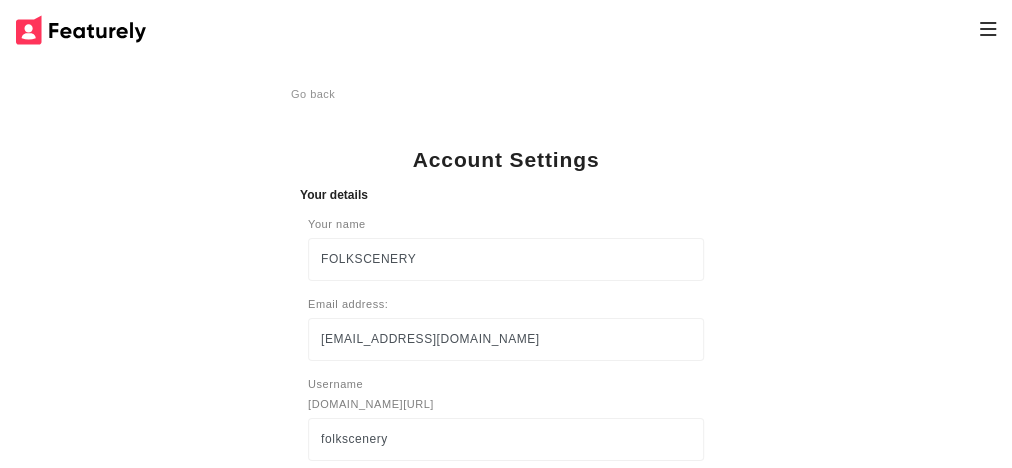 click on "Go back" at bounding box center (506, 94) 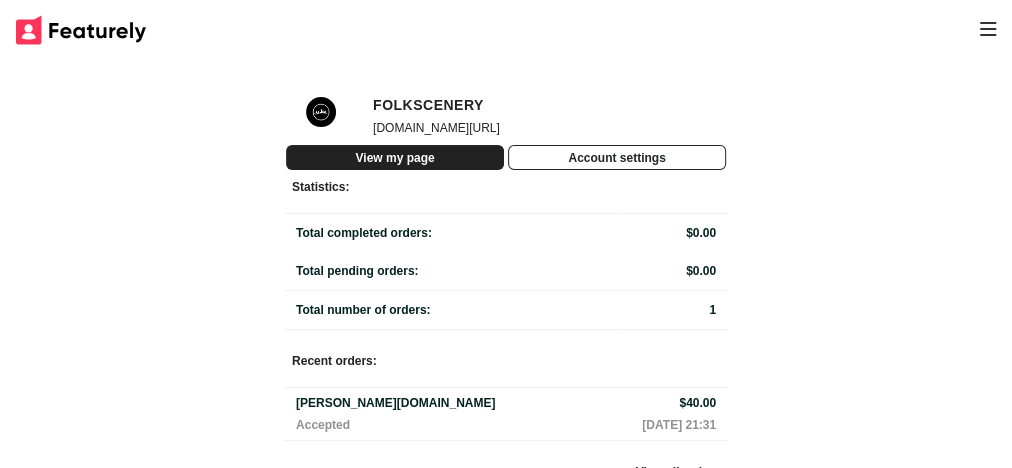 click on "FOLKSCENERY featurely.co/folkscenery View my page Account settings" 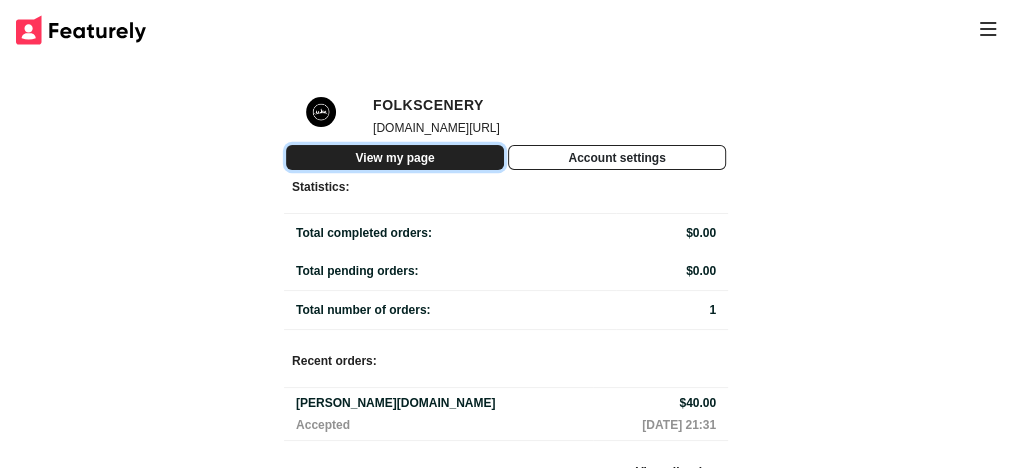 click on "View my page" 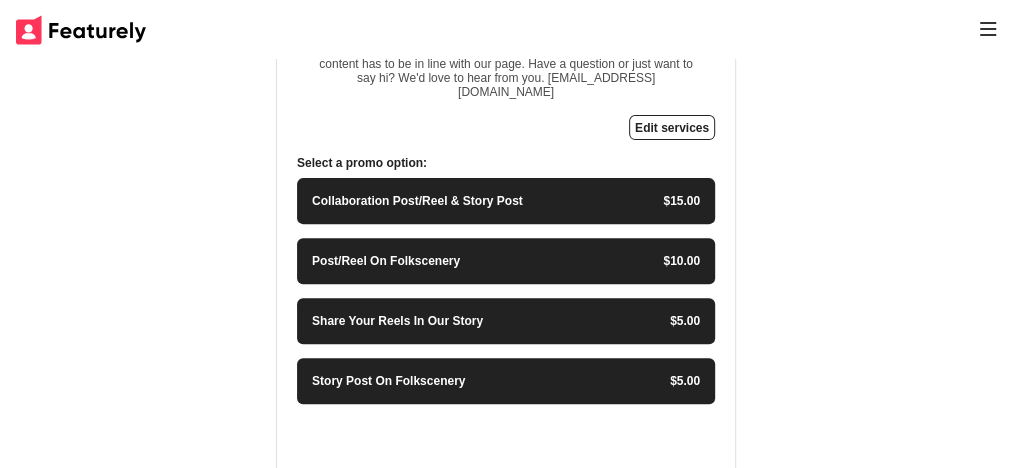 scroll, scrollTop: 240, scrollLeft: 0, axis: vertical 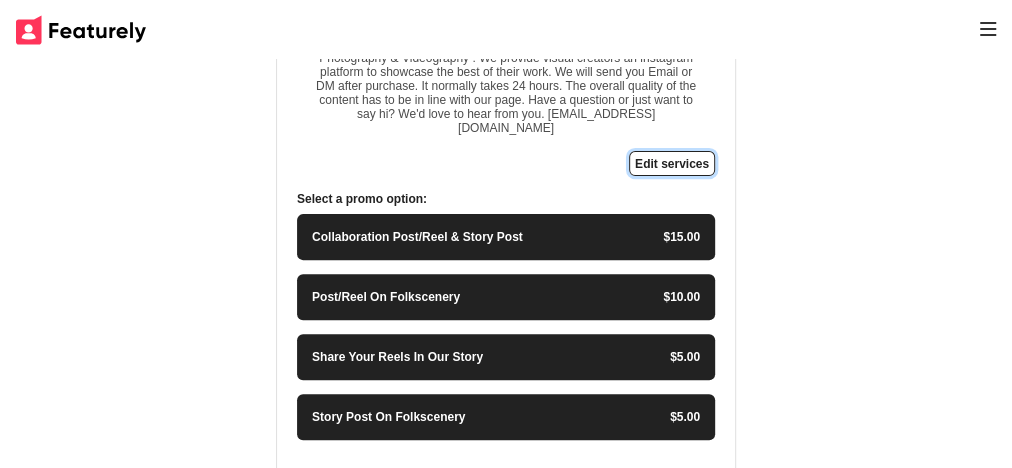 click on "Edit services" 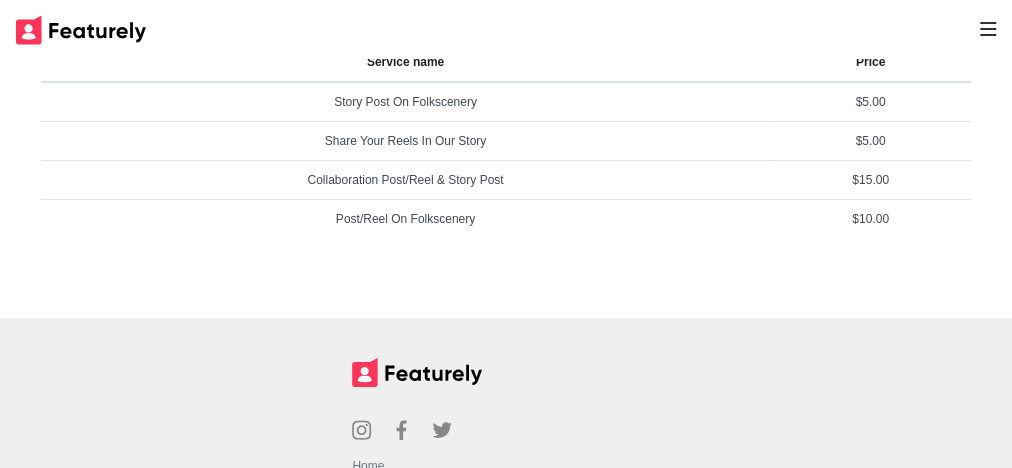 scroll, scrollTop: 80, scrollLeft: 0, axis: vertical 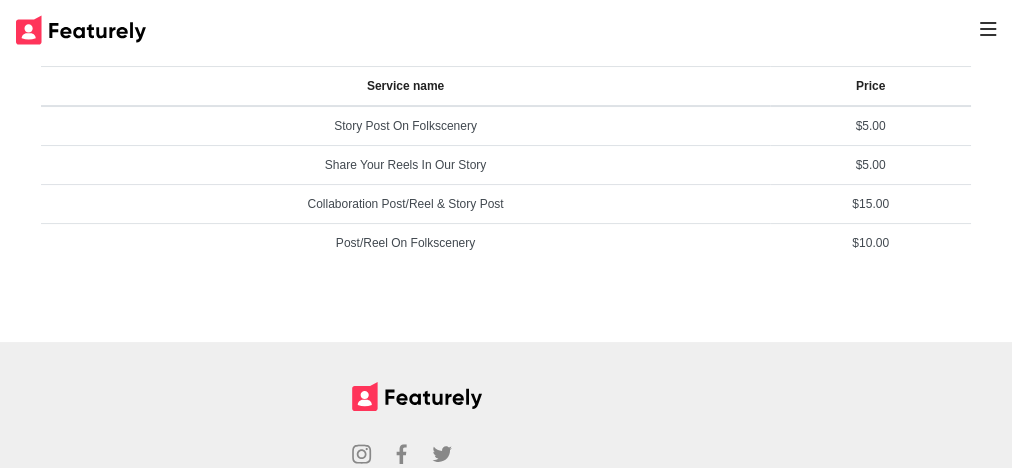 click on "$15.00" 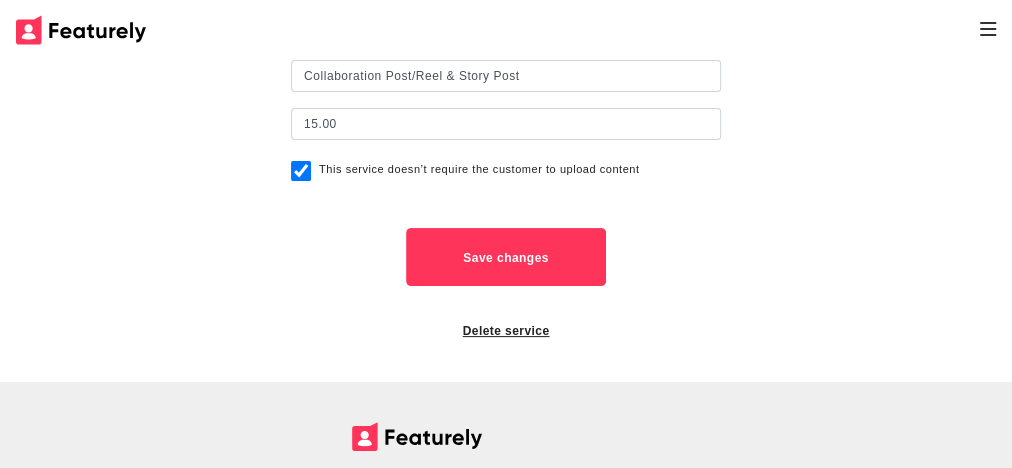 scroll, scrollTop: 112, scrollLeft: 0, axis: vertical 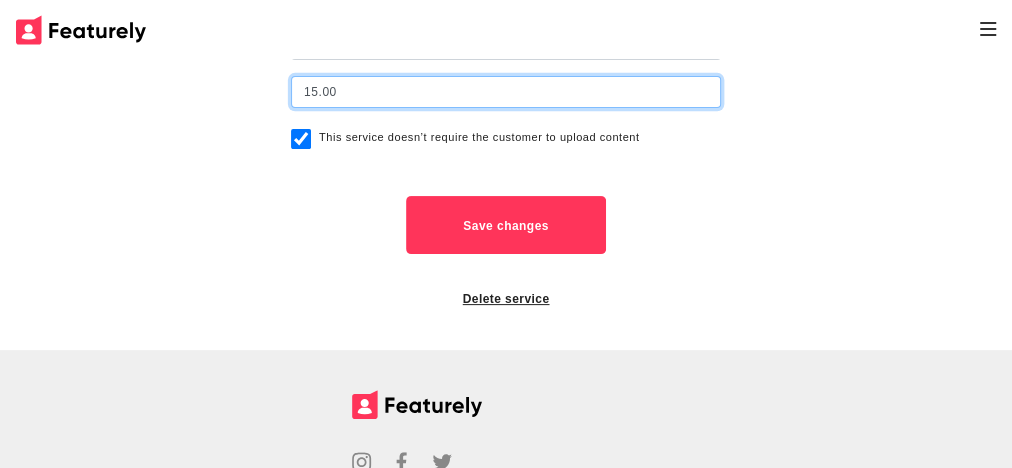 click on "Add a service: Collaboration Post/Reel & Story Post 15.00 This service doesn’t require the customer to upload content  Save changes  Delete service" 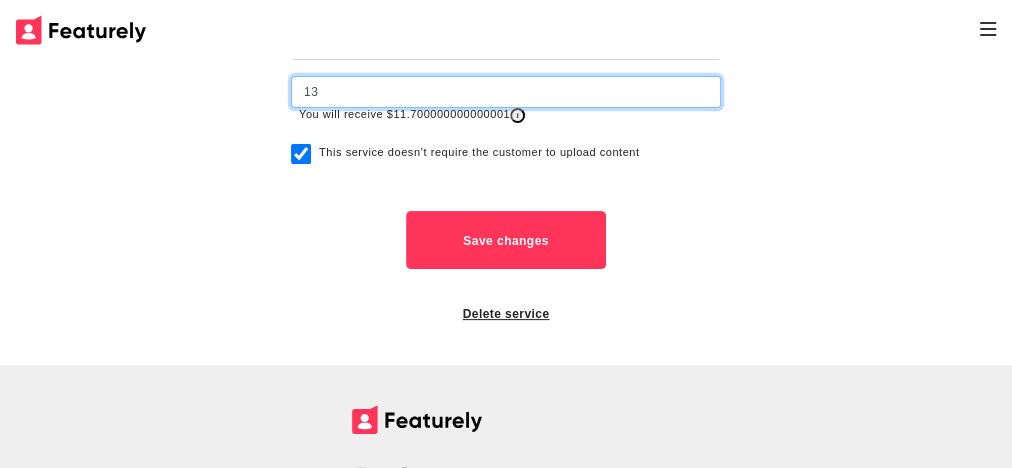type on "1" 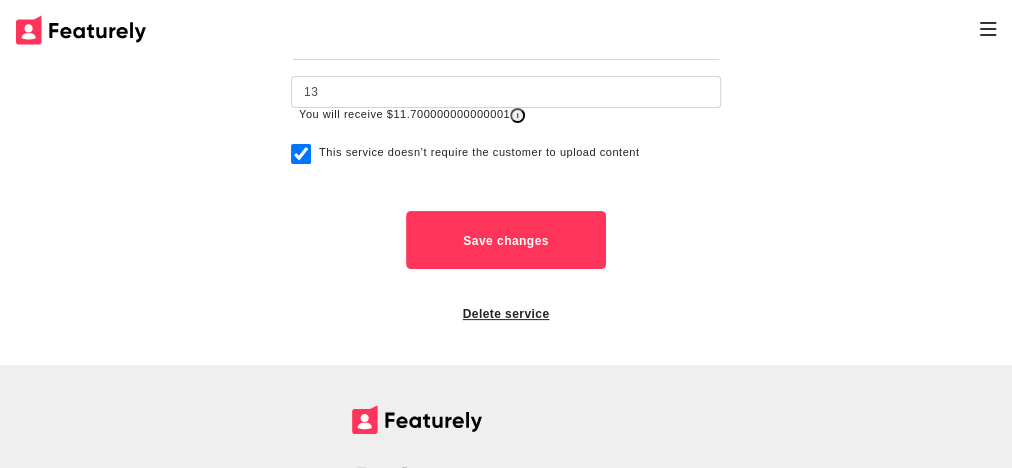 click on "Add a service: Collaboration Post/Reel & Story Post 13 You will receive $11.700000000000001  i  This service doesn’t require the customer to upload content  Save changes  Delete service" 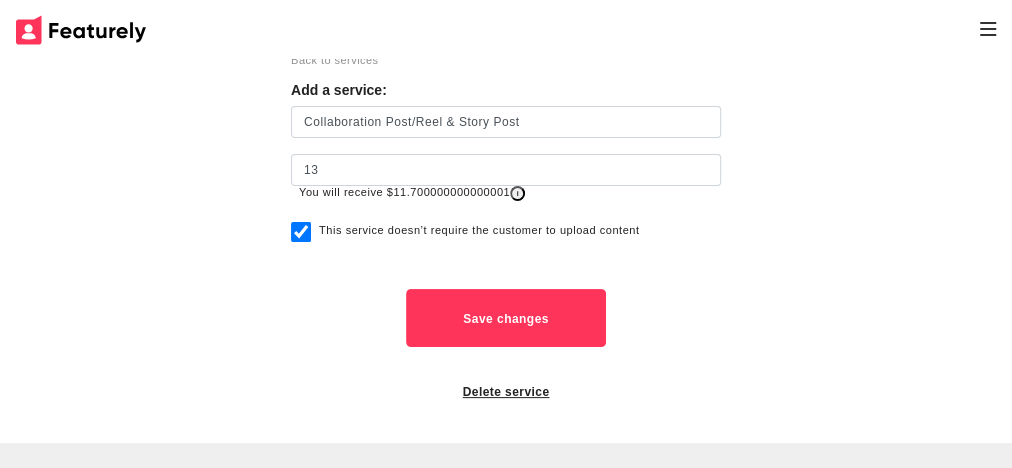 scroll, scrollTop: 32, scrollLeft: 0, axis: vertical 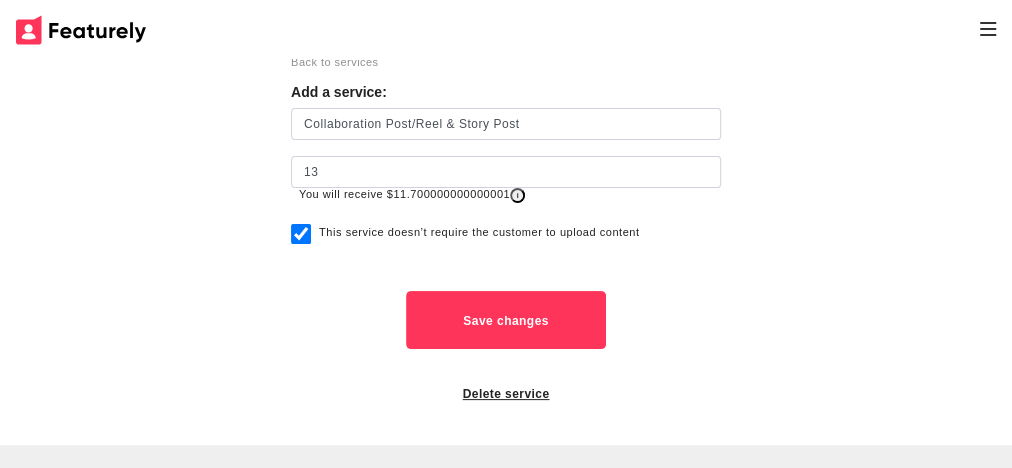 click on "Save changes" 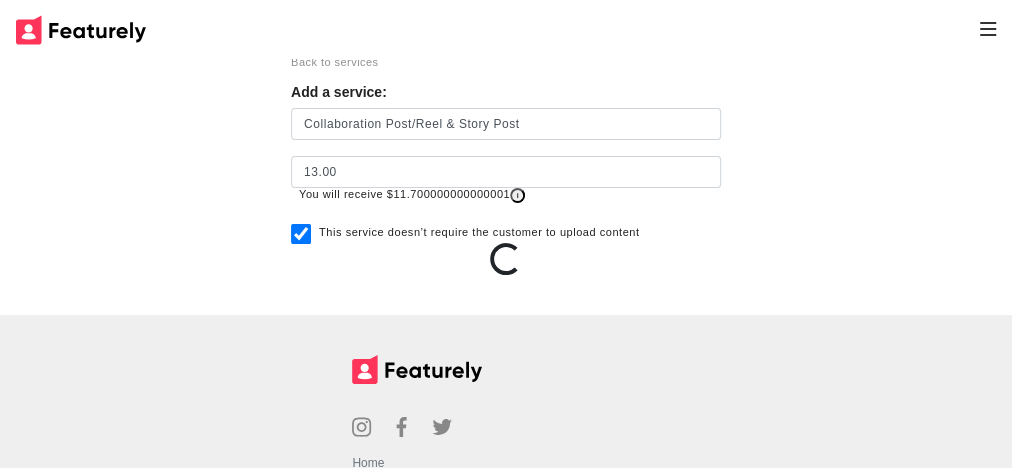 scroll, scrollTop: 0, scrollLeft: 0, axis: both 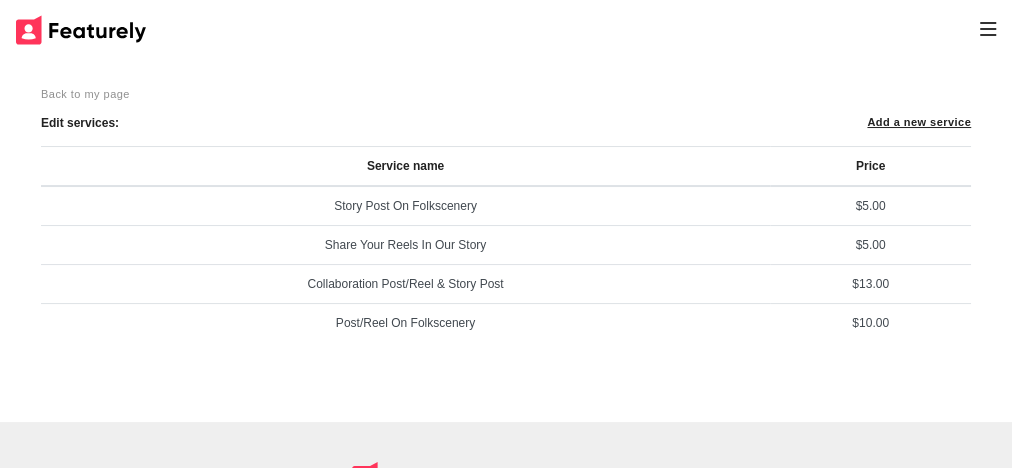 click on "$13.00" 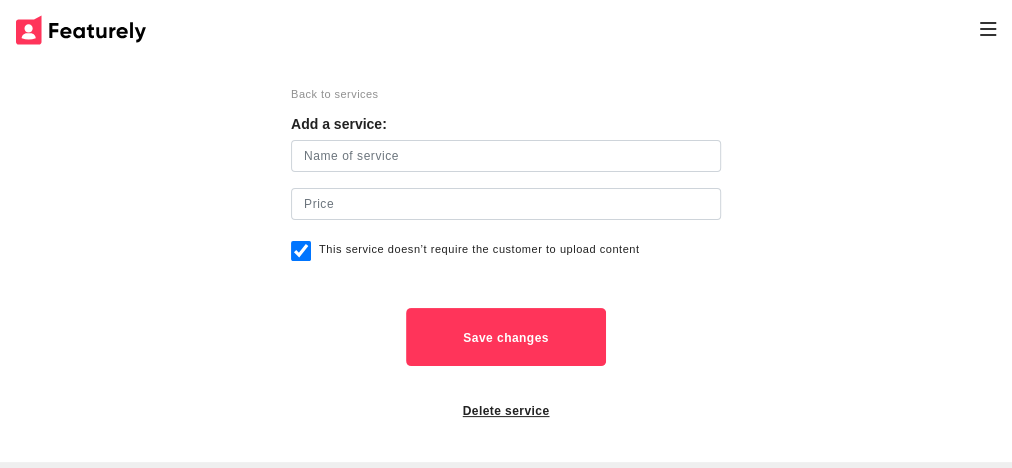 type on "Collaboration Post/Reel & Story Post" 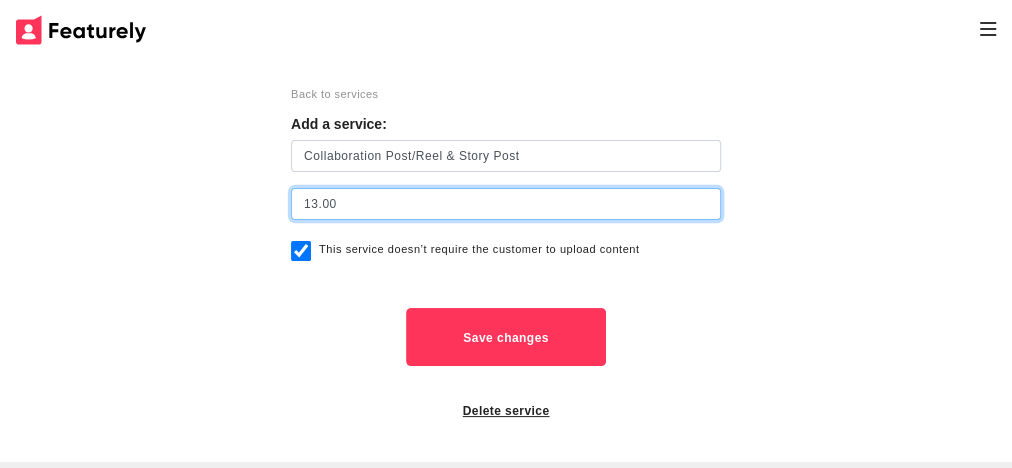 click on "13.00" at bounding box center (506, 204) 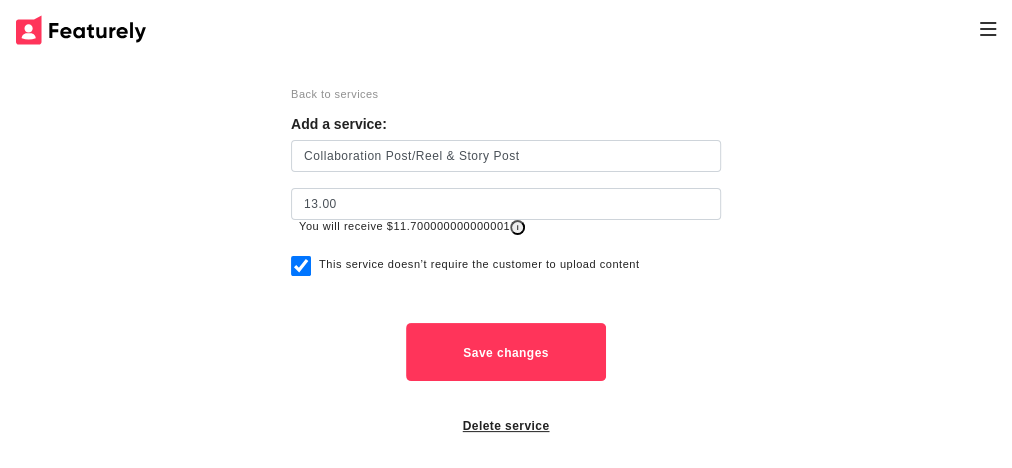 drag, startPoint x: 178, startPoint y: 174, endPoint x: 196, endPoint y: 156, distance: 25.455845 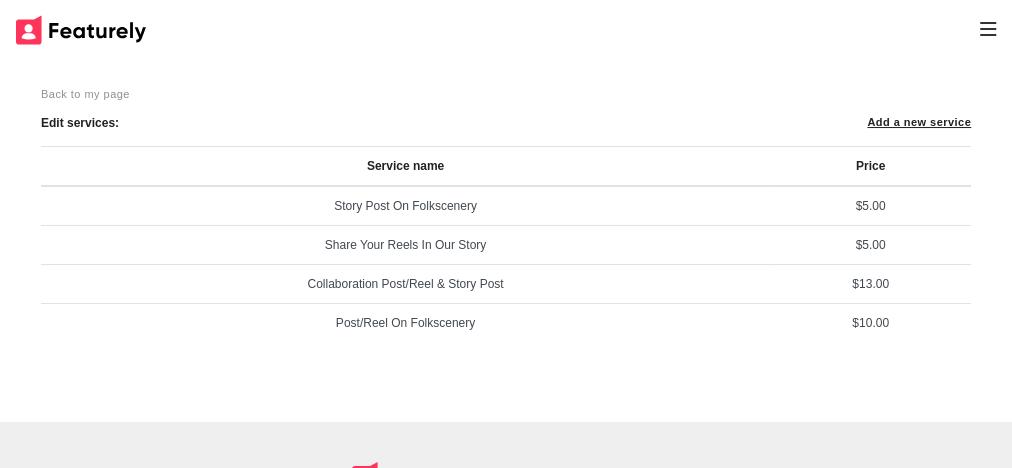 click on "Back to my page" 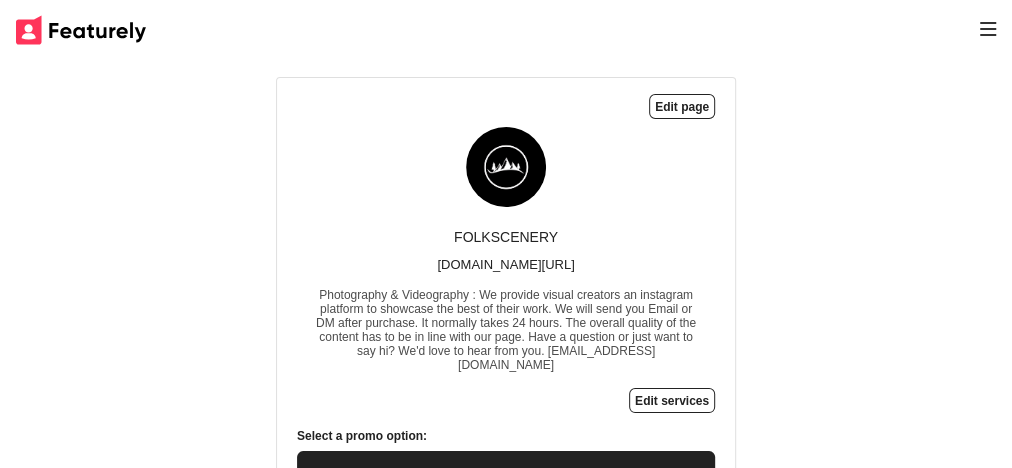 scroll, scrollTop: 0, scrollLeft: 0, axis: both 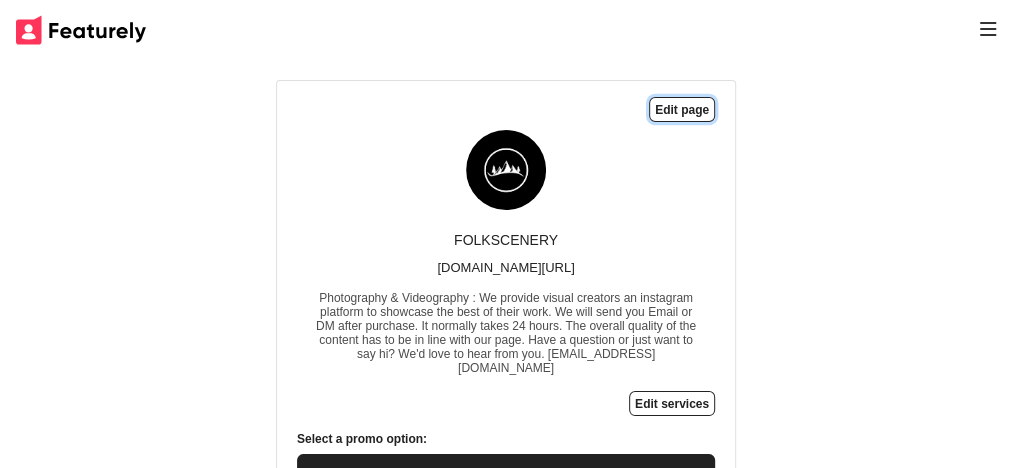 click on "Edit page" 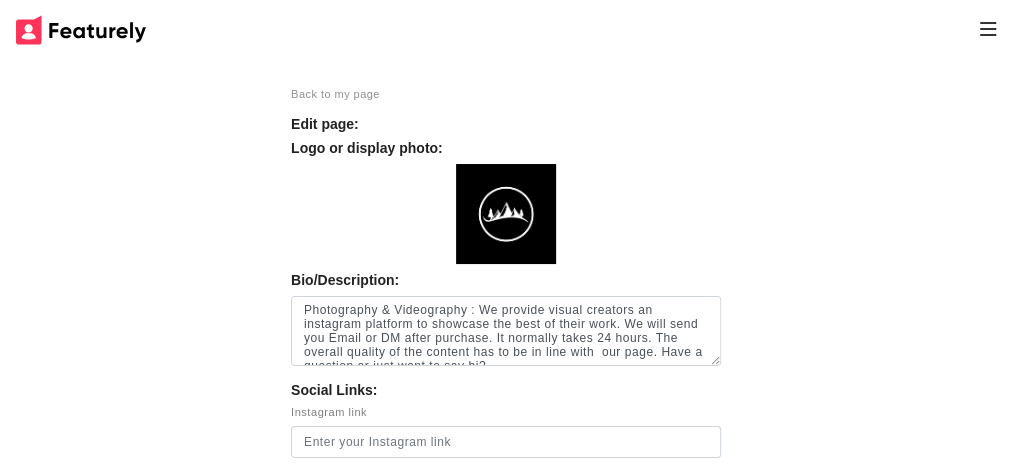 click on "Back to my page" 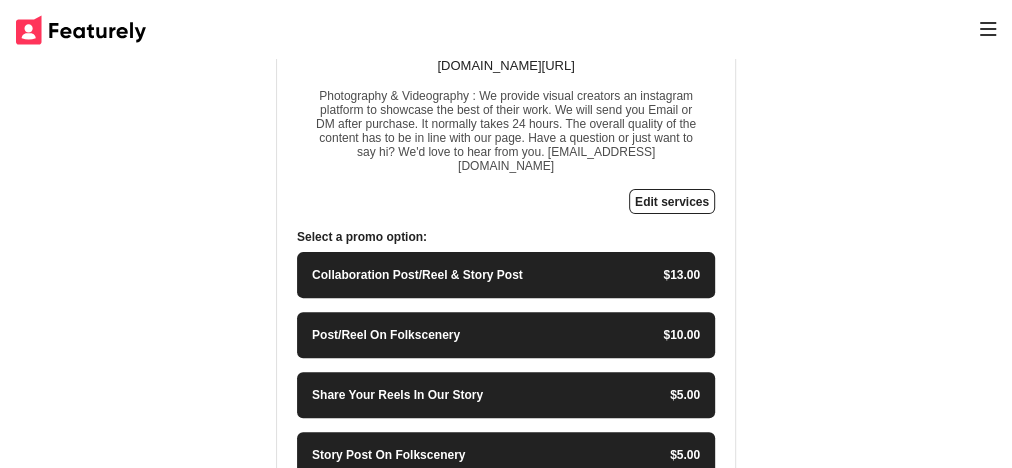 scroll, scrollTop: 320, scrollLeft: 0, axis: vertical 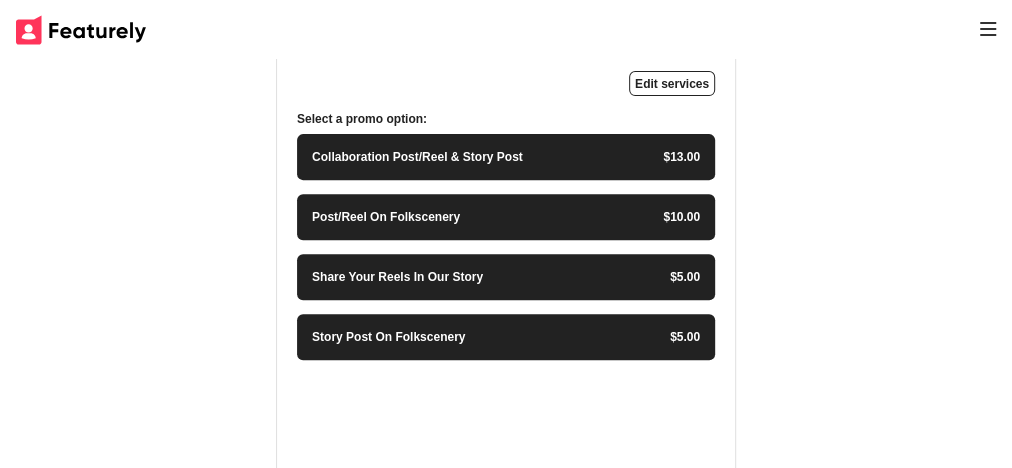 click on "Collaboration Post/Reel & Story Post   $13.00" 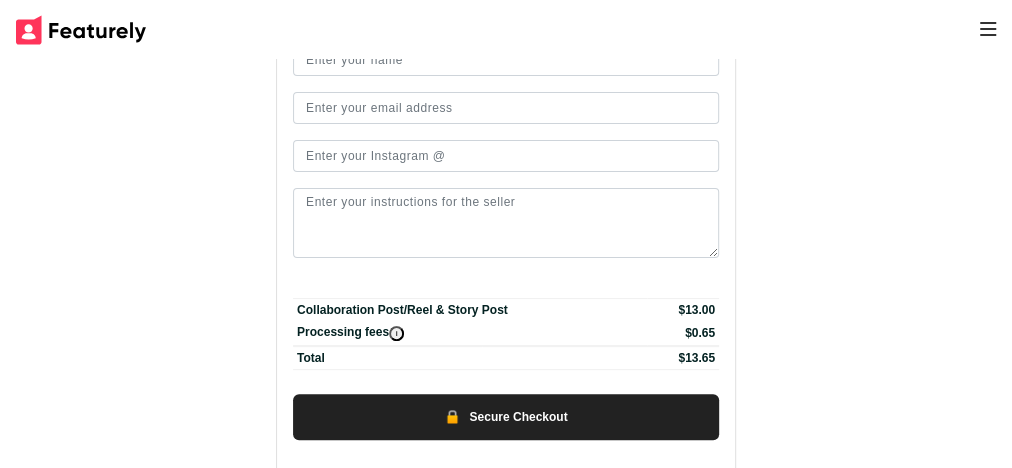 scroll, scrollTop: 0, scrollLeft: 0, axis: both 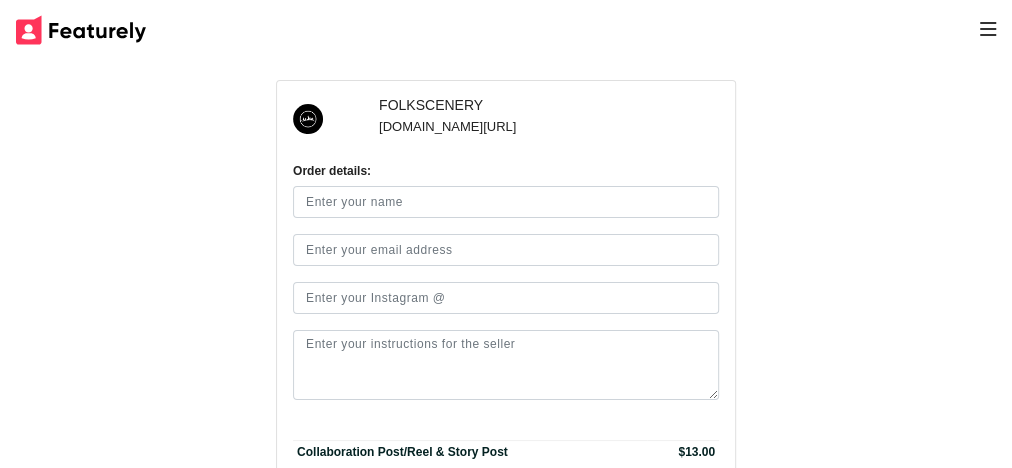 click 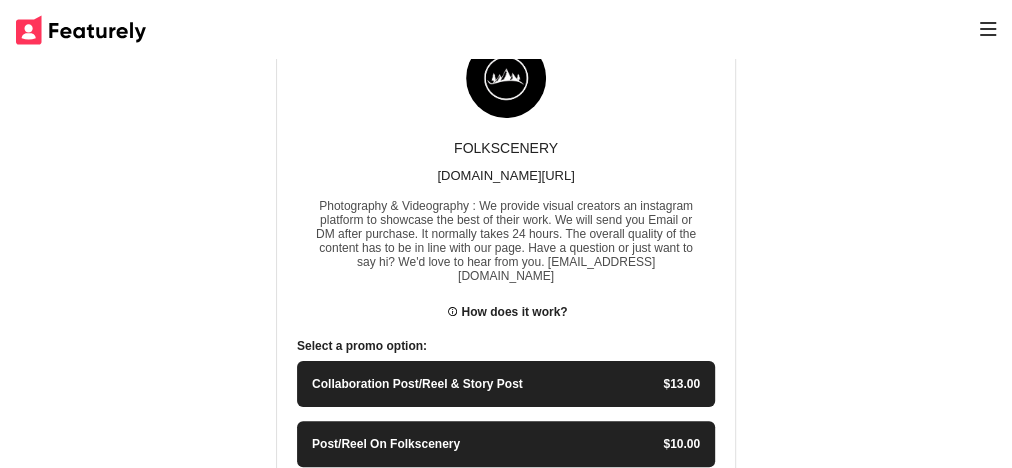 scroll, scrollTop: 0, scrollLeft: 0, axis: both 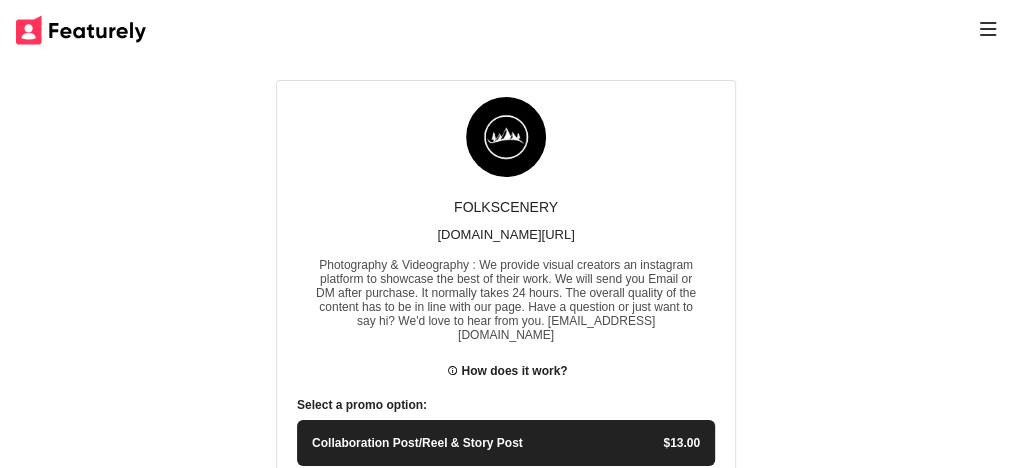 click at bounding box center (506, 29) 